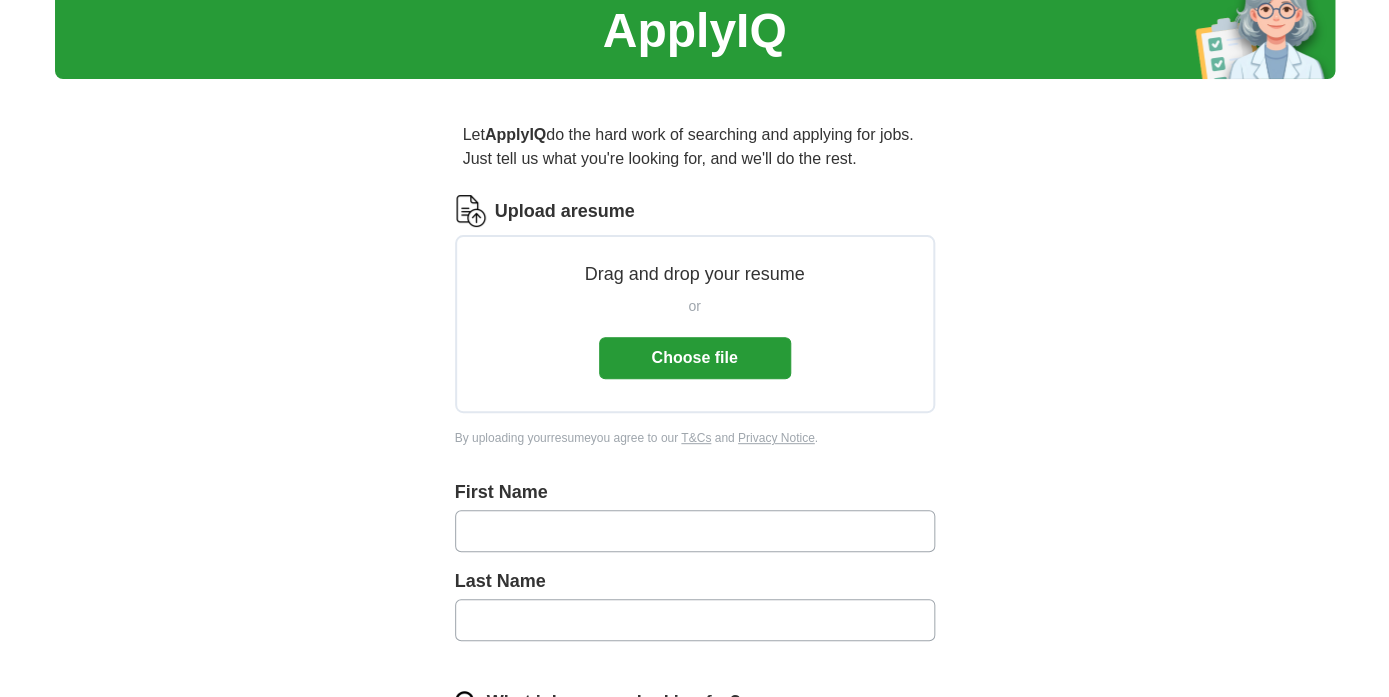 scroll, scrollTop: 0, scrollLeft: 0, axis: both 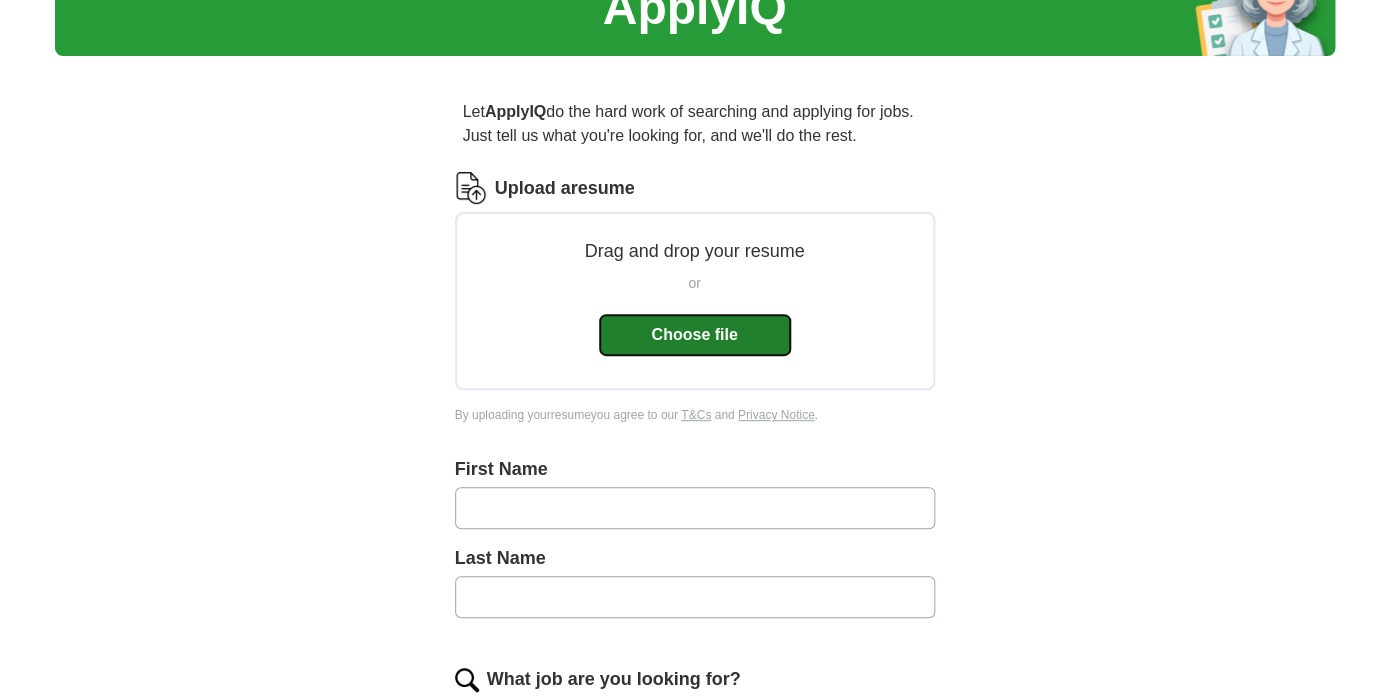 click on "Choose file" at bounding box center (695, 335) 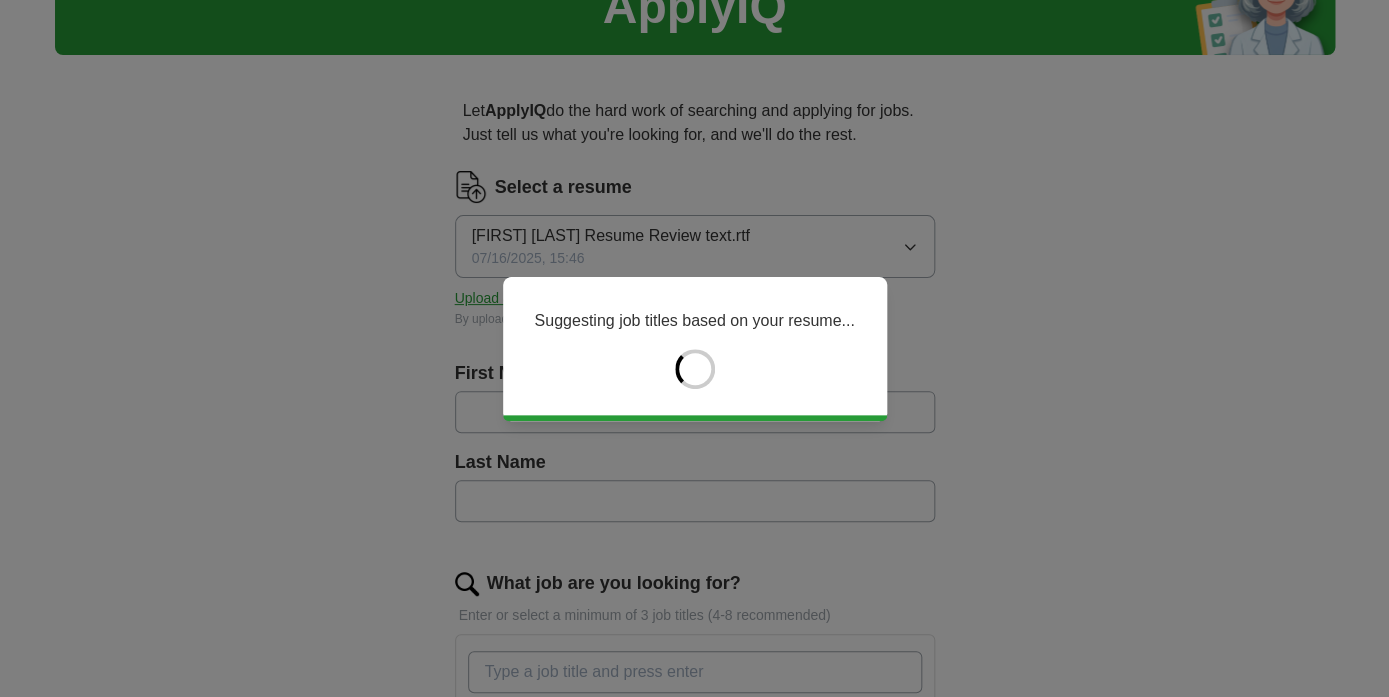 type on "*****" 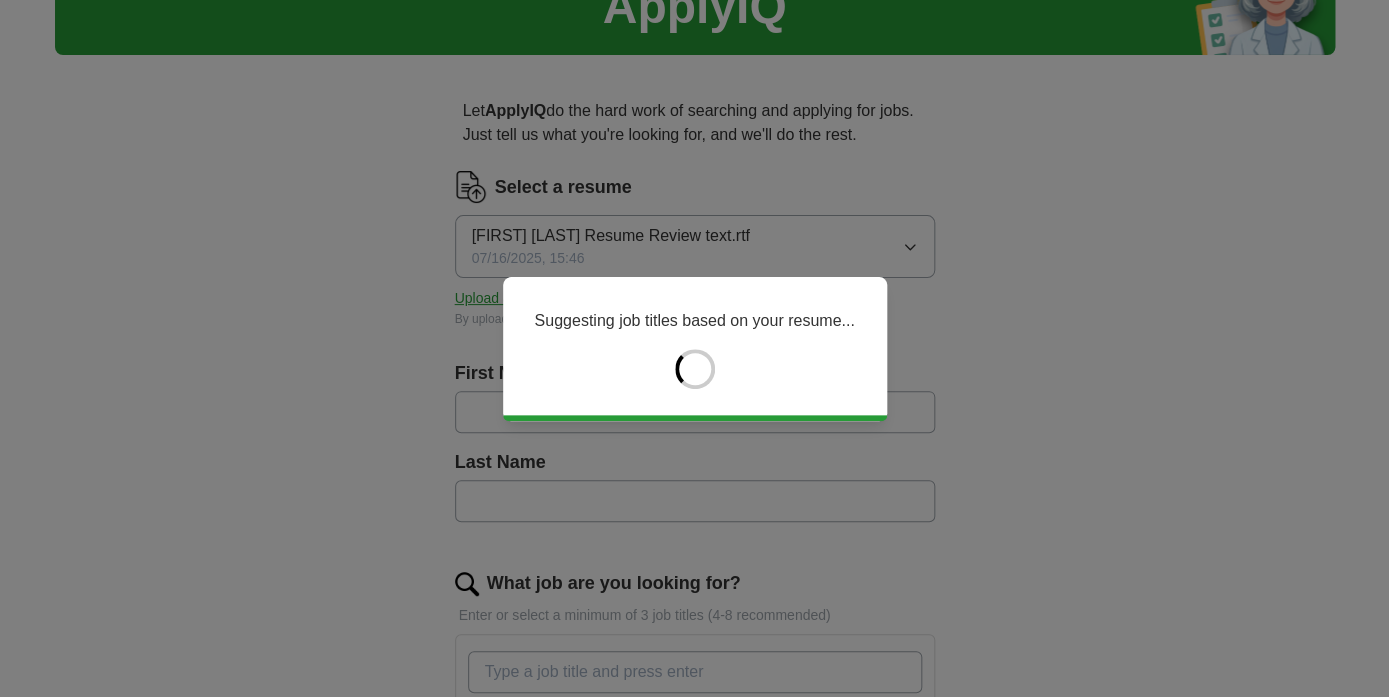type on "*******" 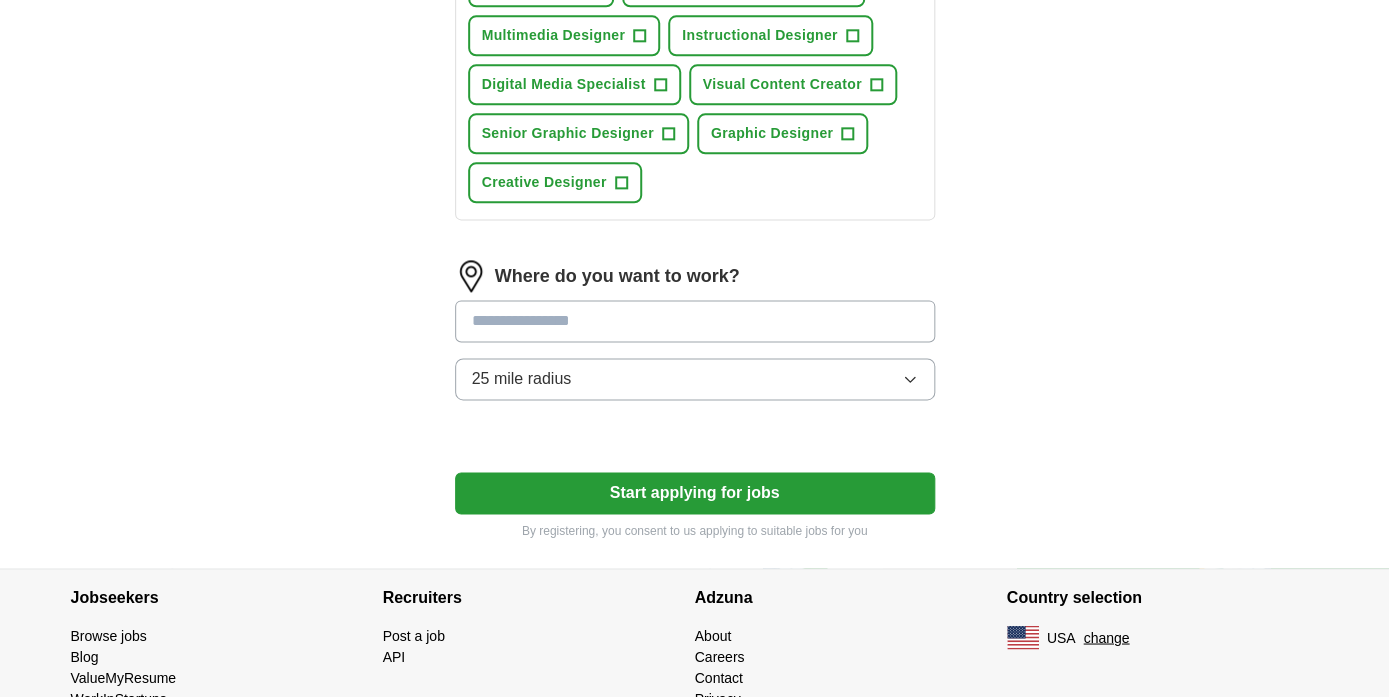 scroll, scrollTop: 911, scrollLeft: 0, axis: vertical 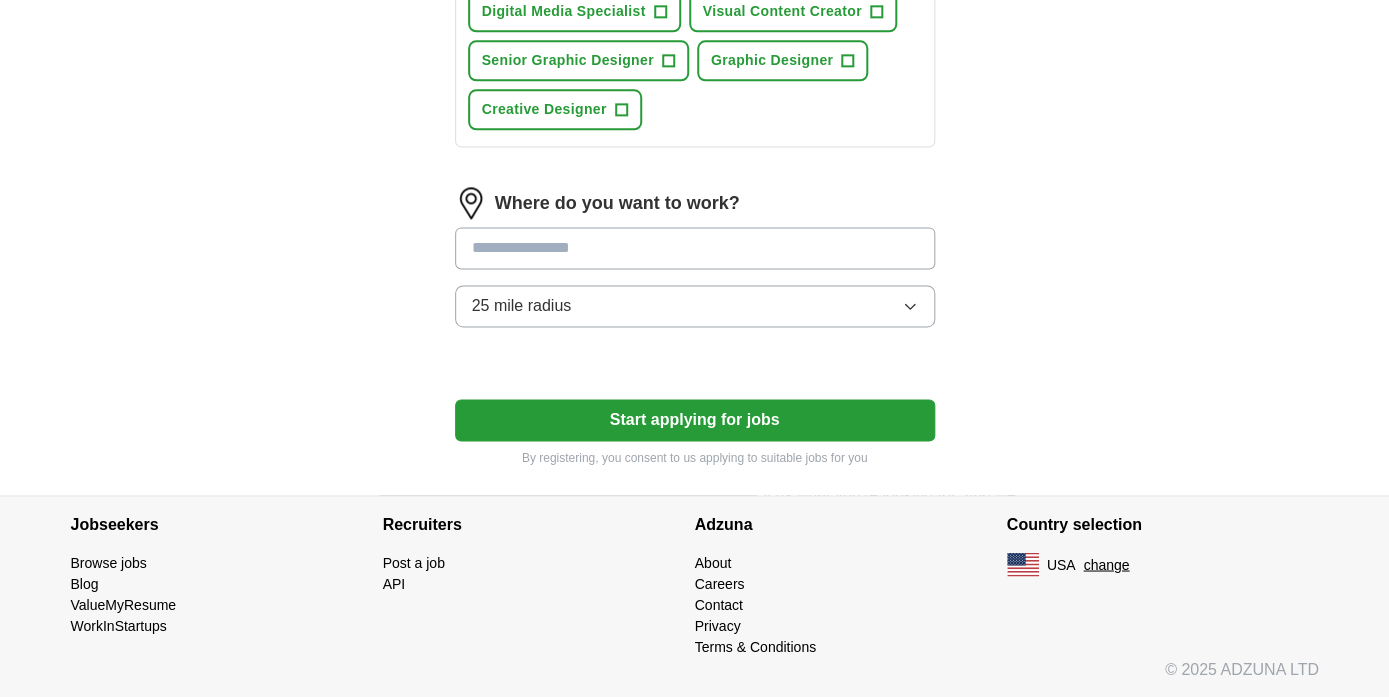 click at bounding box center (695, 248) 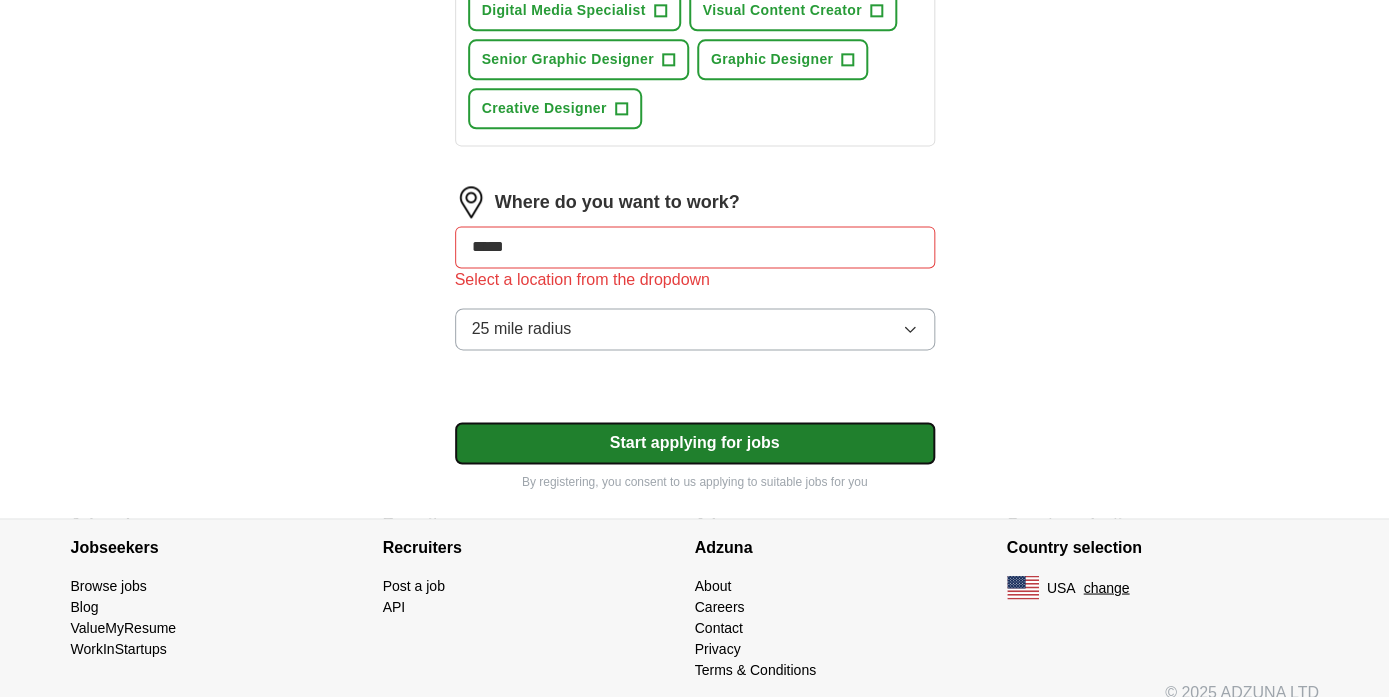 click on "Select a resume [FIRST] [LAST] Resume Review text.rtf 07/16/2025, 15:46 Upload a different  resume By uploading your  resume  you agree to our   T&Cs   and   Privacy Notice . [FIRST] [LAST] What job are you looking for? Enter or select a minimum of 3 job titles (4-8 recommended) Web Designer + Video Production Specialist + Multimedia Designer + Instructional Designer + Digital Media Specialist + Visual Content Creator + Senior Graphic Designer + Graphic Designer + Creative Designer + Where do you want to work? ***** Select a location from the dropdown 25 mile radius Start applying for jobs By registering, you consent to us applying to suitable jobs for you" at bounding box center [695, -74] 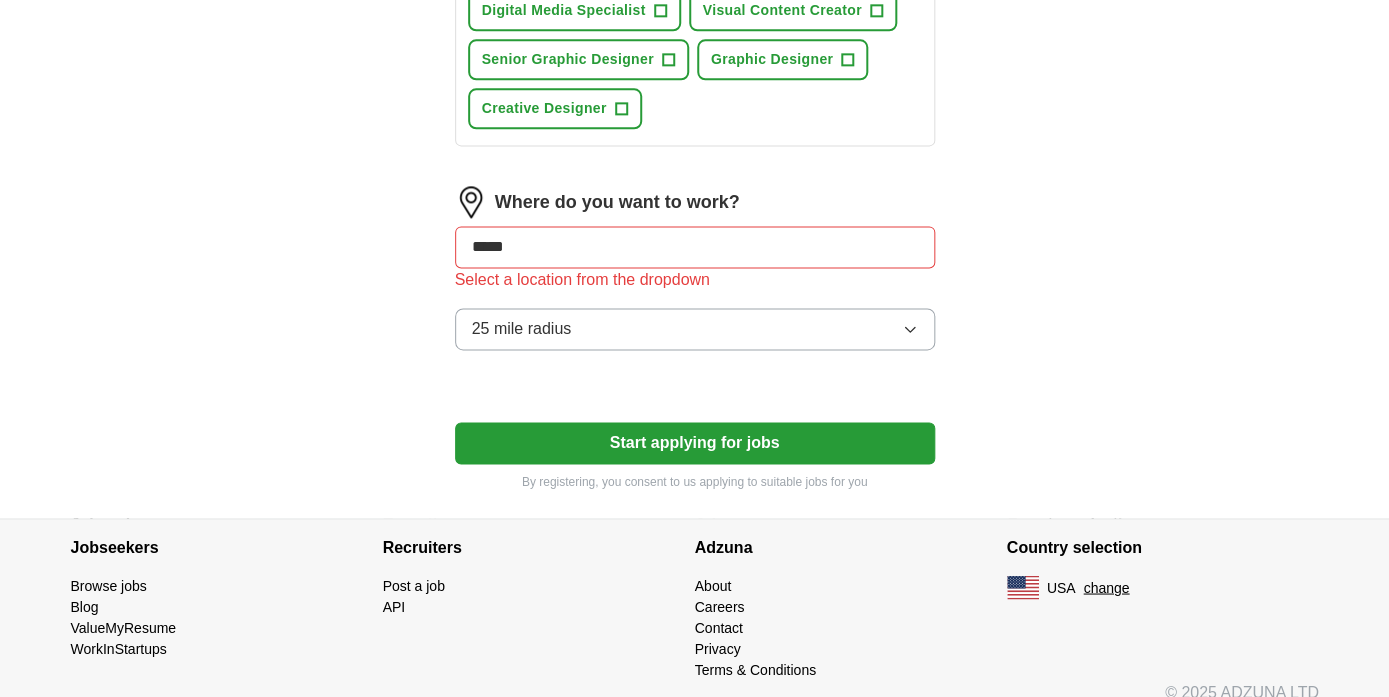 click on "*****" at bounding box center (695, 247) 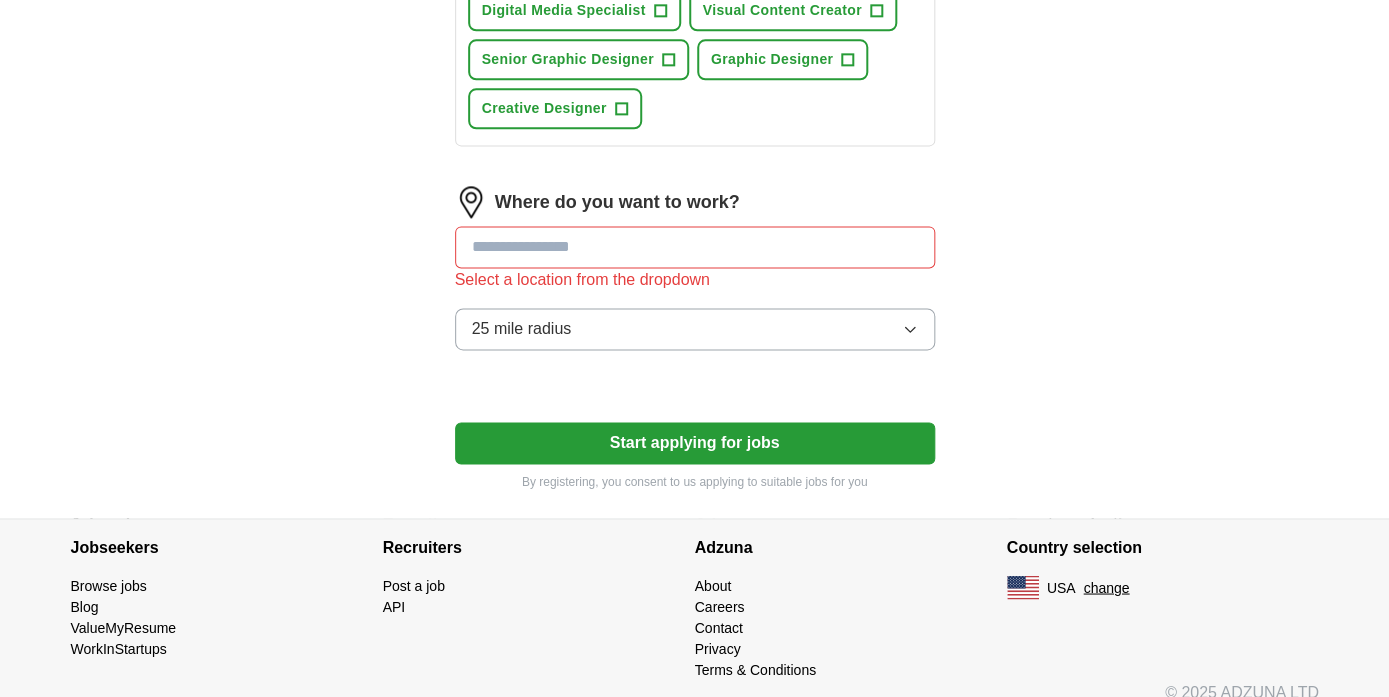 click at bounding box center (695, 247) 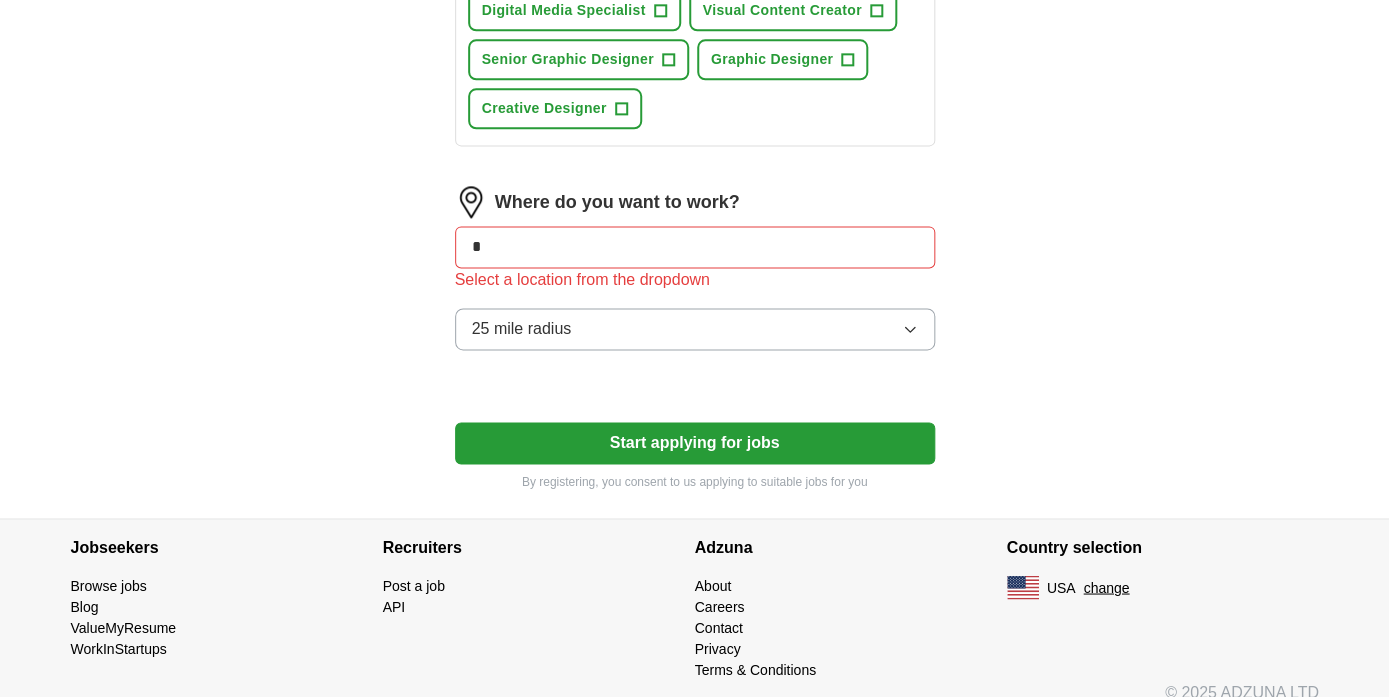 type on "*" 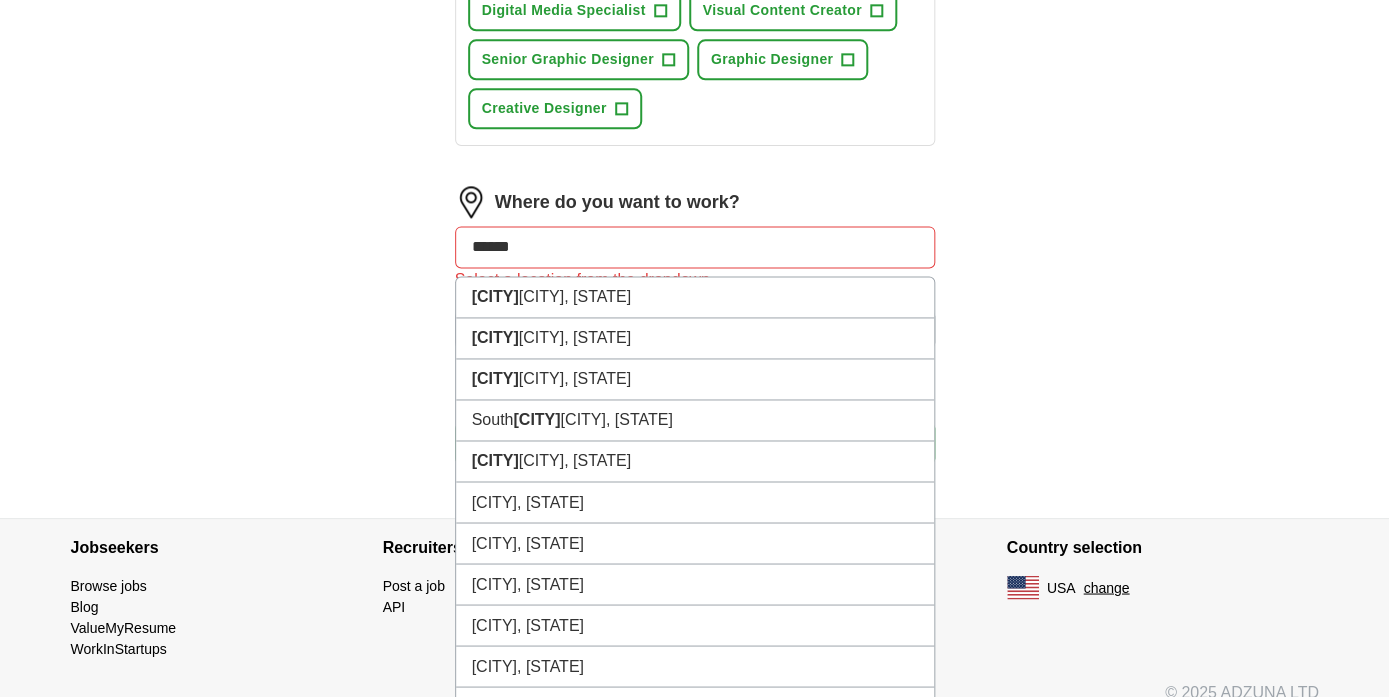 type on "*******" 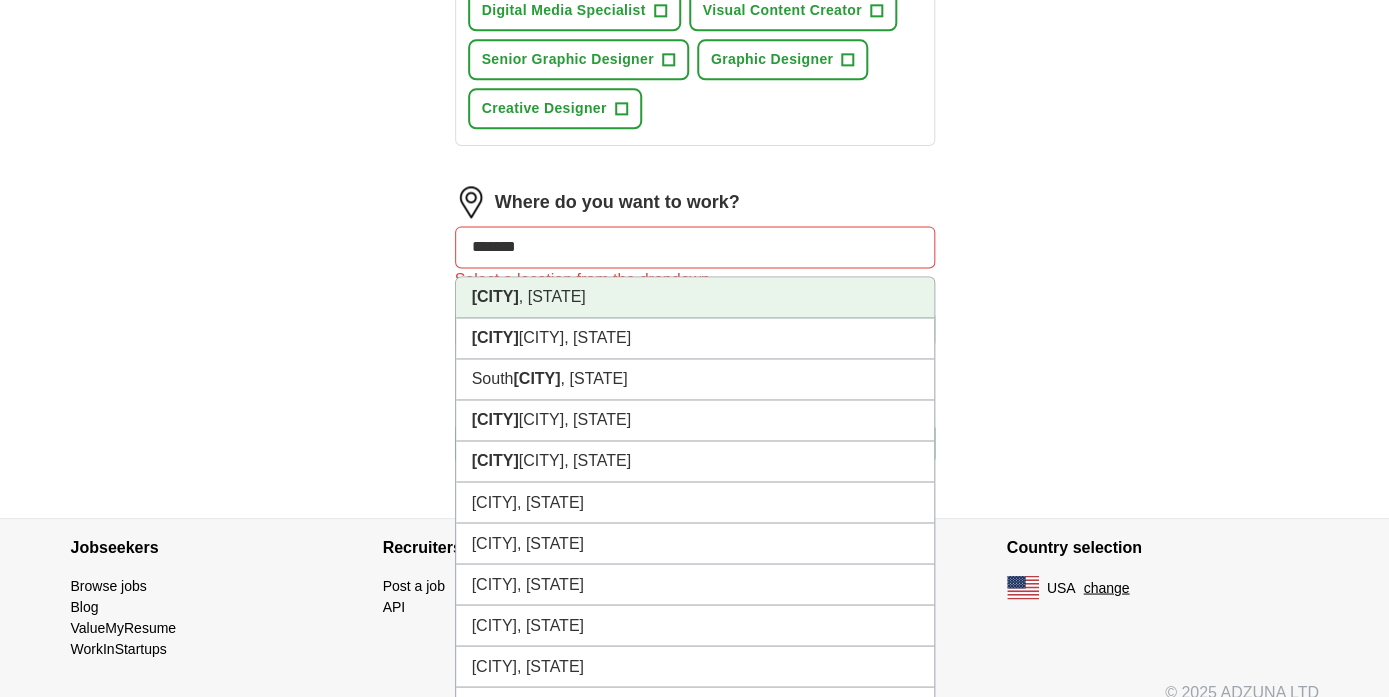 click on "[CITY]" at bounding box center (495, 296) 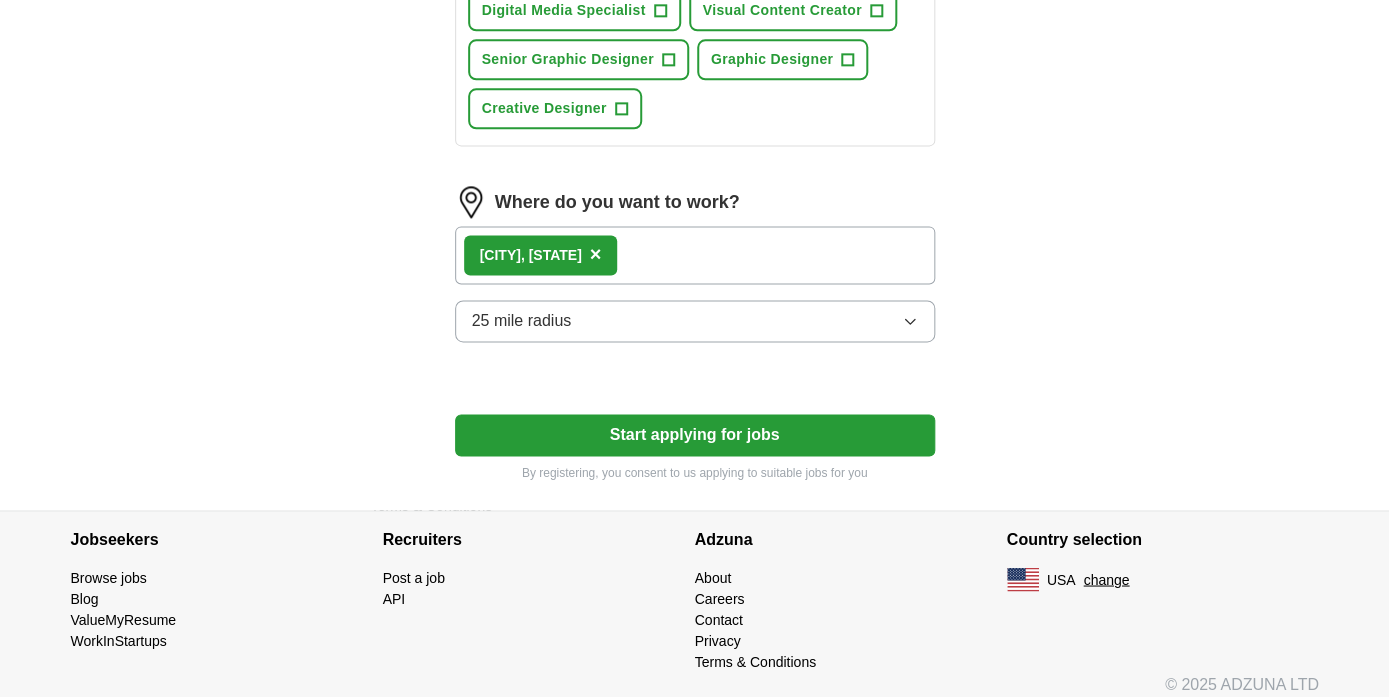 scroll, scrollTop: 927, scrollLeft: 0, axis: vertical 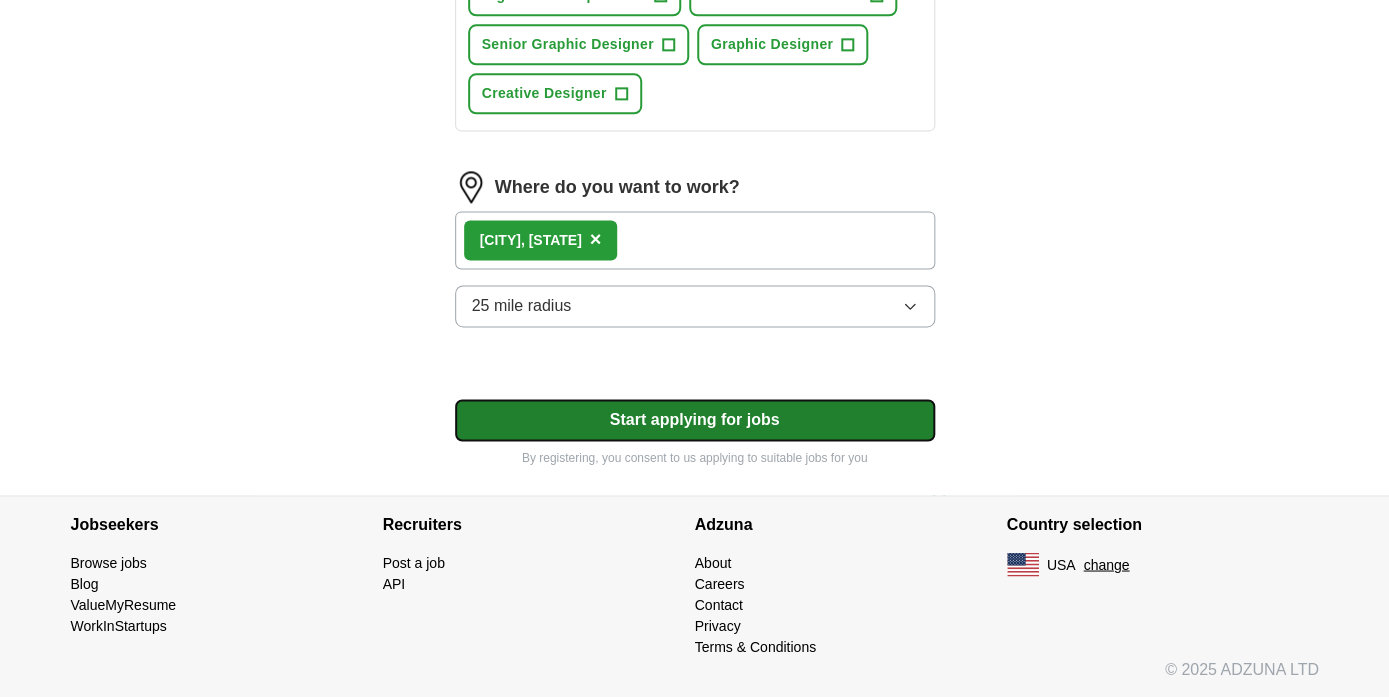 click on "Start applying for jobs" at bounding box center (695, 420) 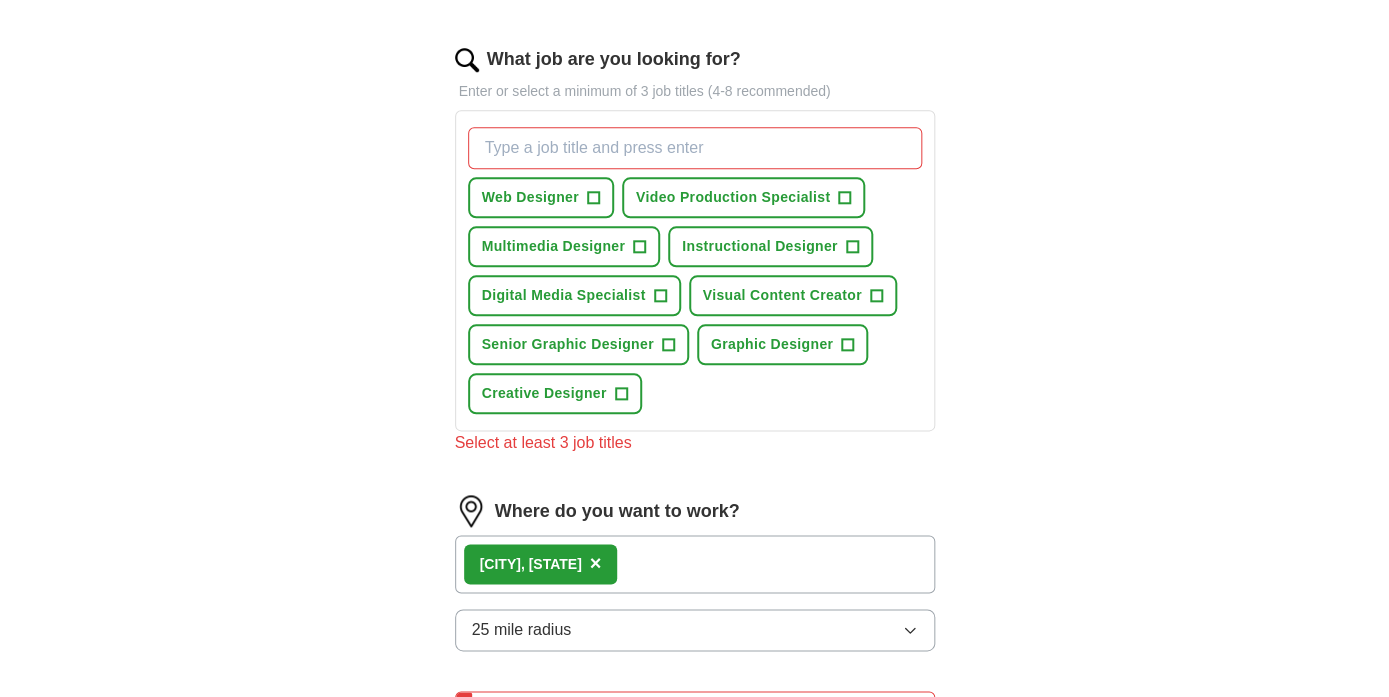 scroll, scrollTop: 627, scrollLeft: 0, axis: vertical 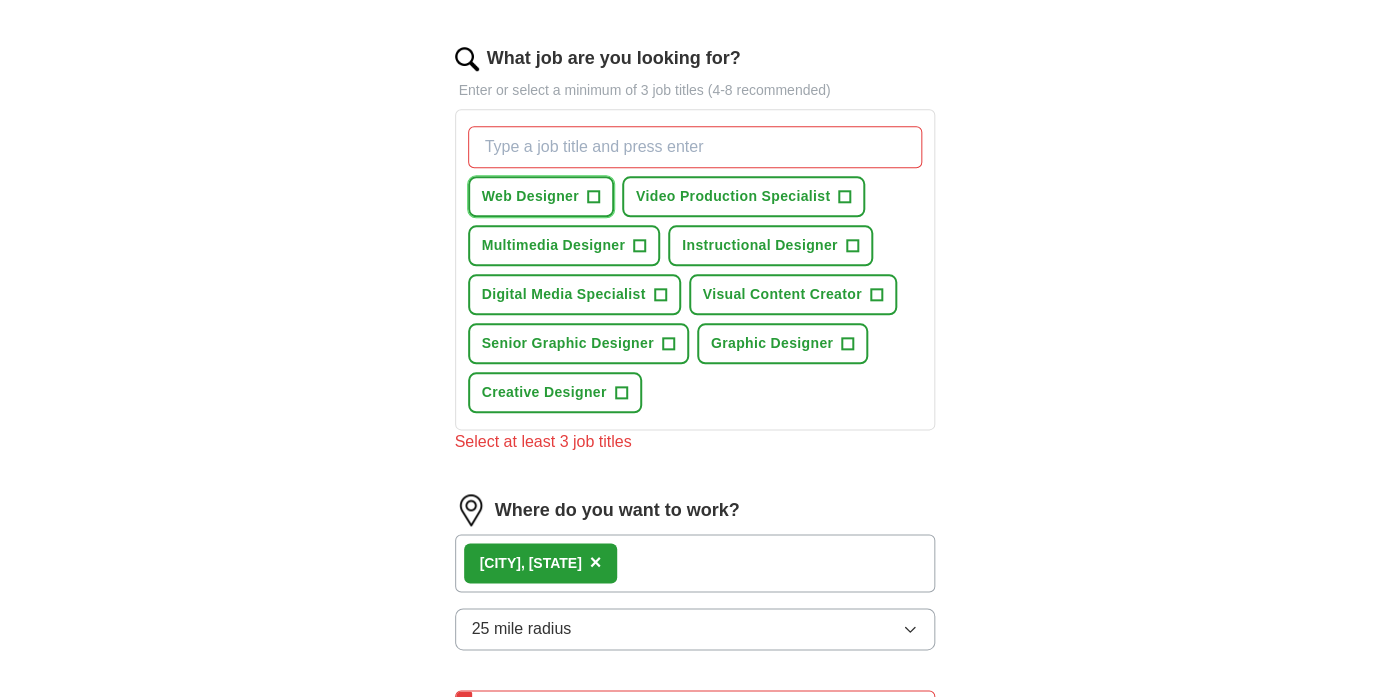 click on "+" at bounding box center (593, 197) 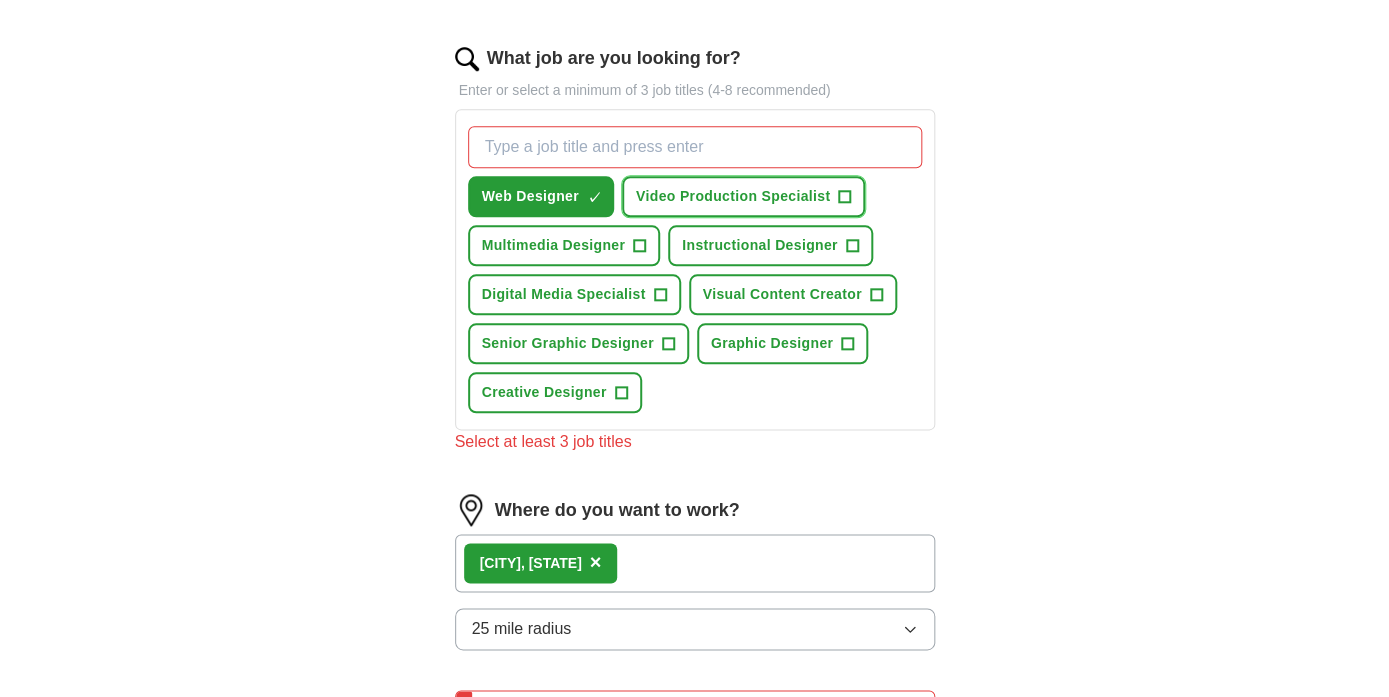 click on "+" at bounding box center (845, 197) 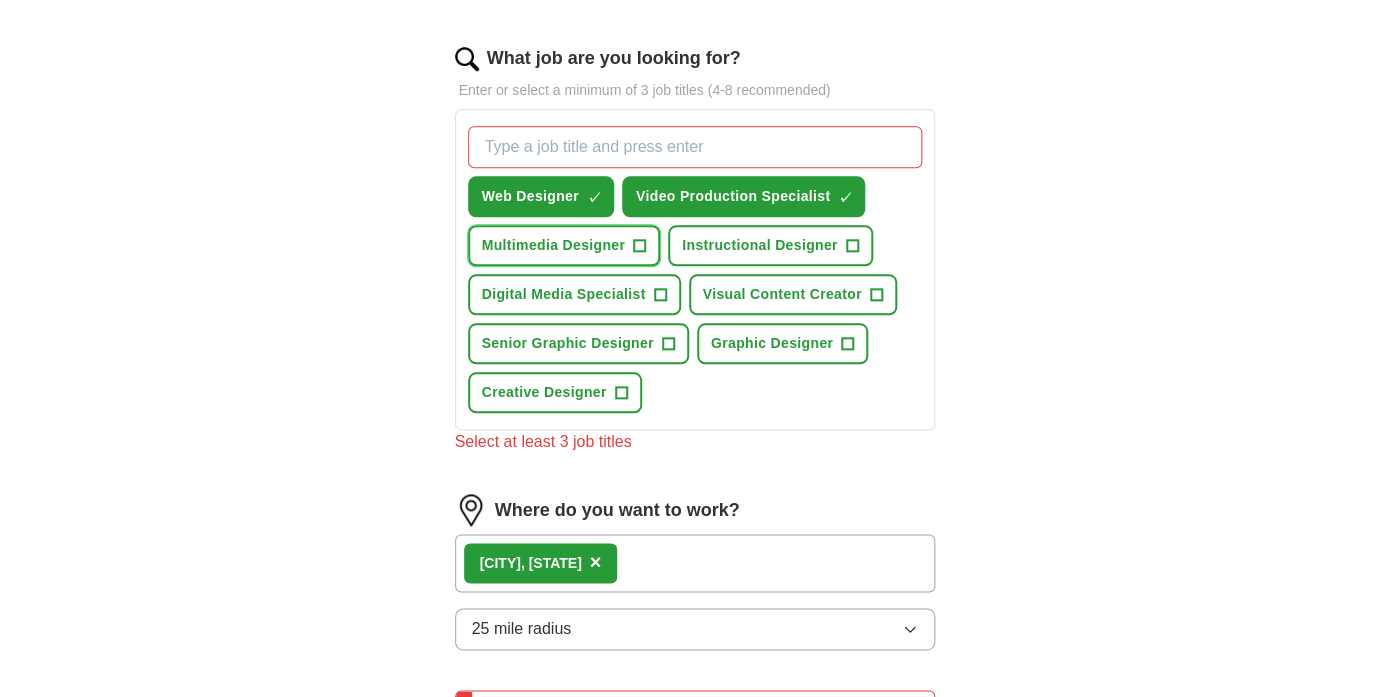 click on "+" at bounding box center [640, 246] 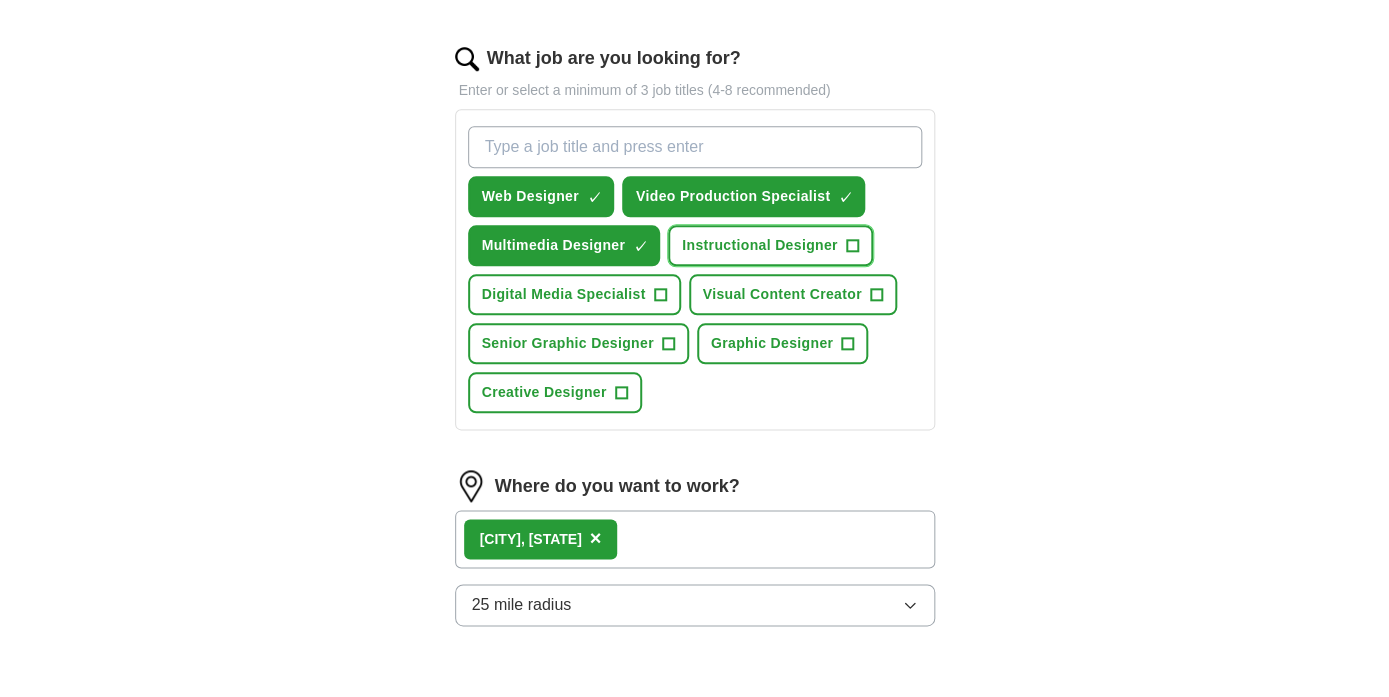 click on "+" at bounding box center (852, 246) 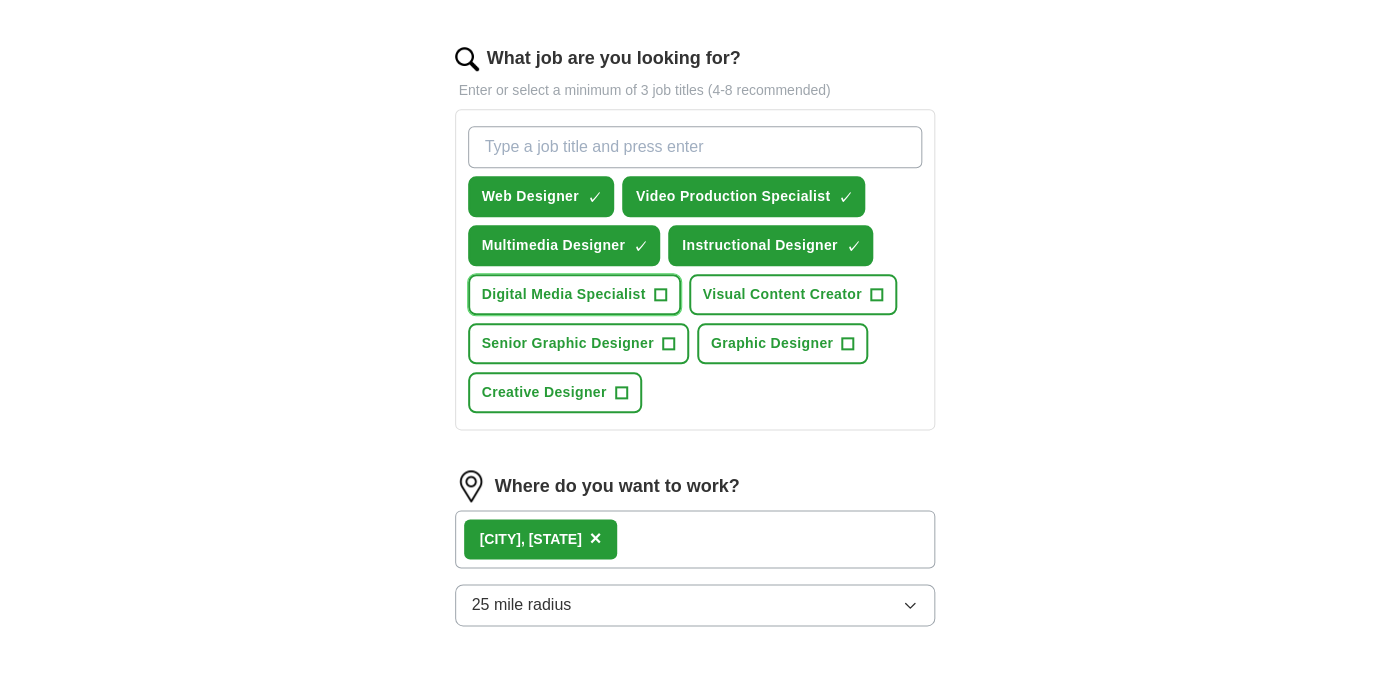 click on "+" at bounding box center (660, 295) 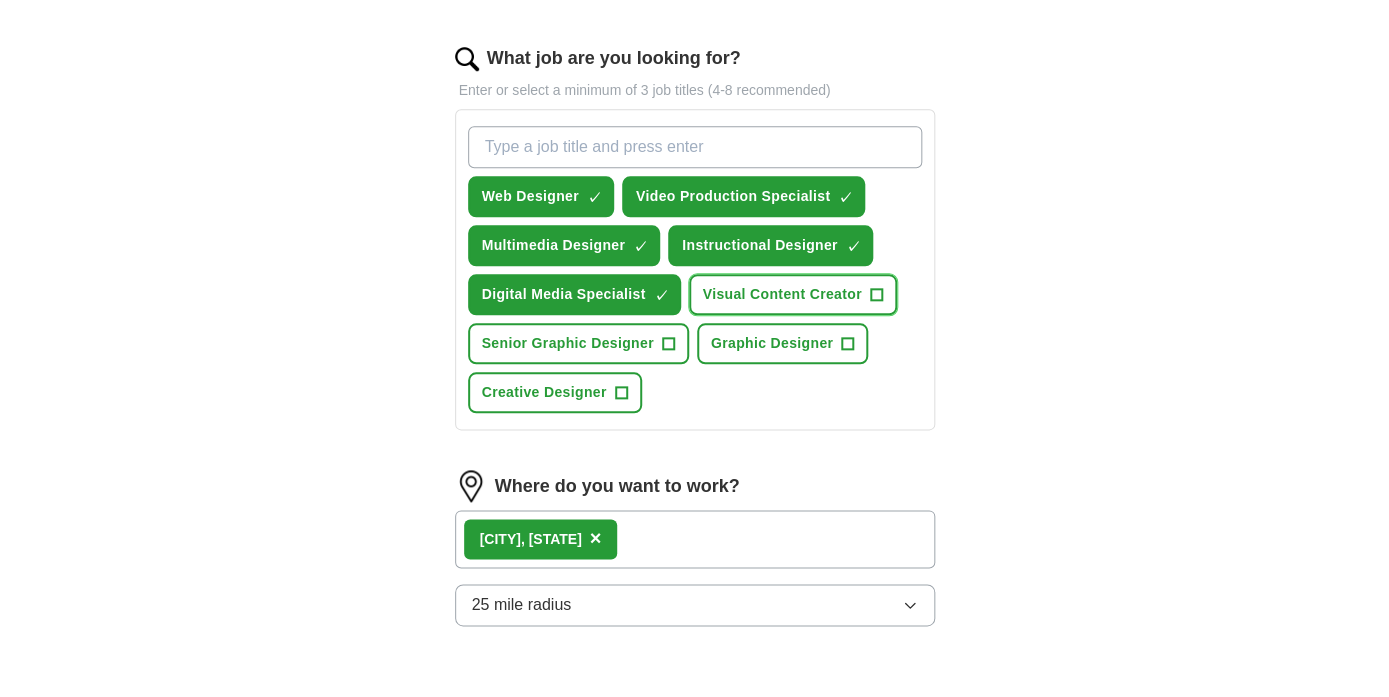 click on "+" at bounding box center (876, 295) 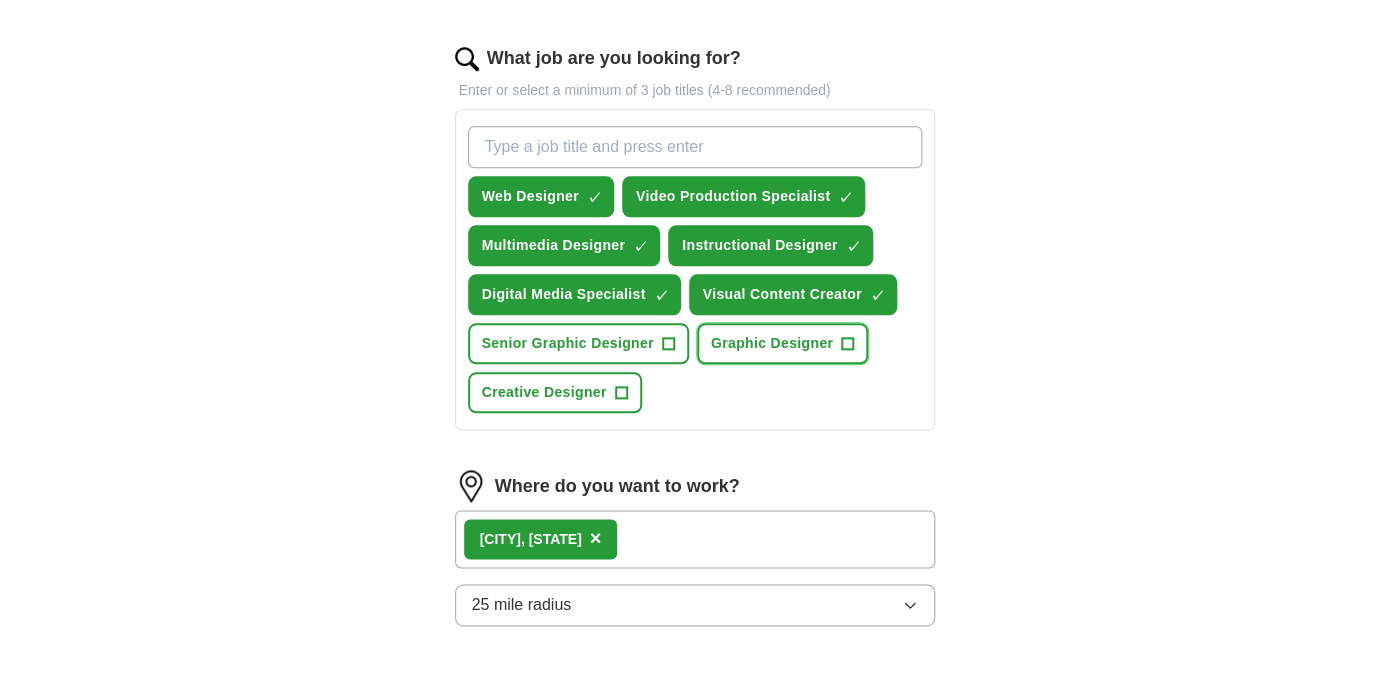 click on "+" at bounding box center [848, 344] 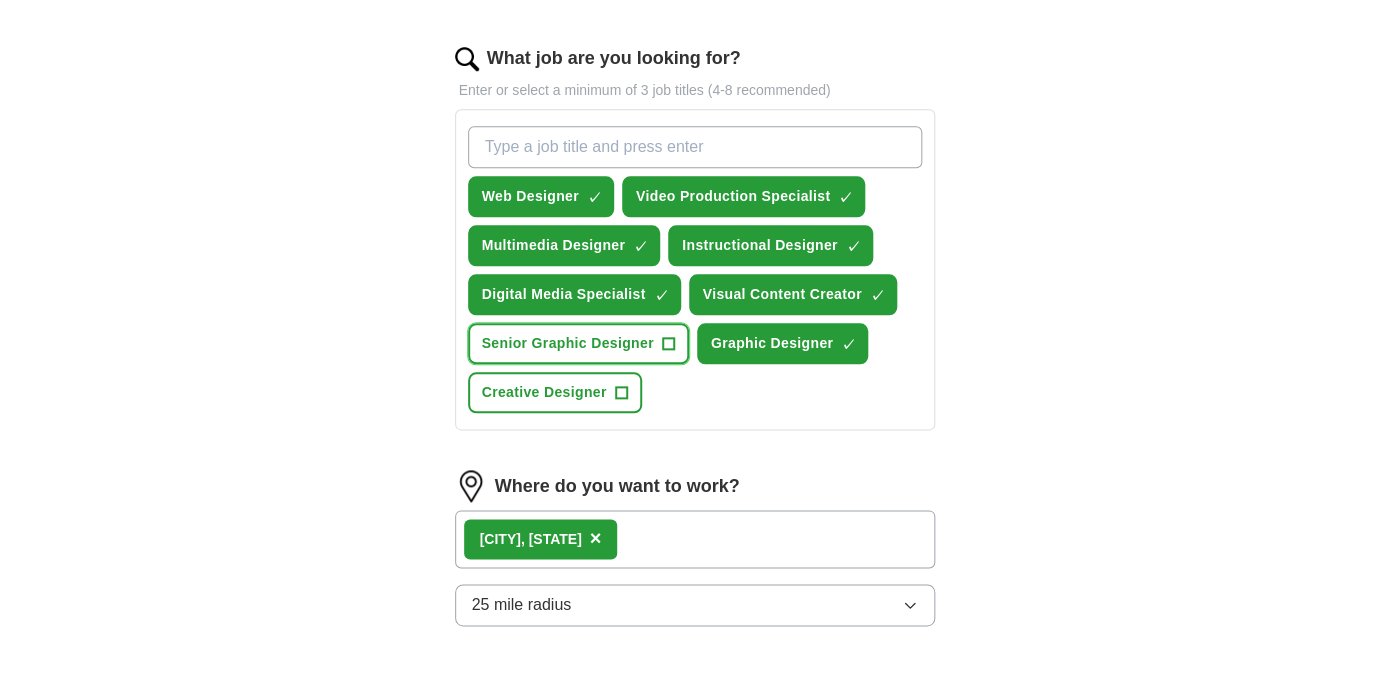 click on "Senior Graphic Designer +" at bounding box center [578, 343] 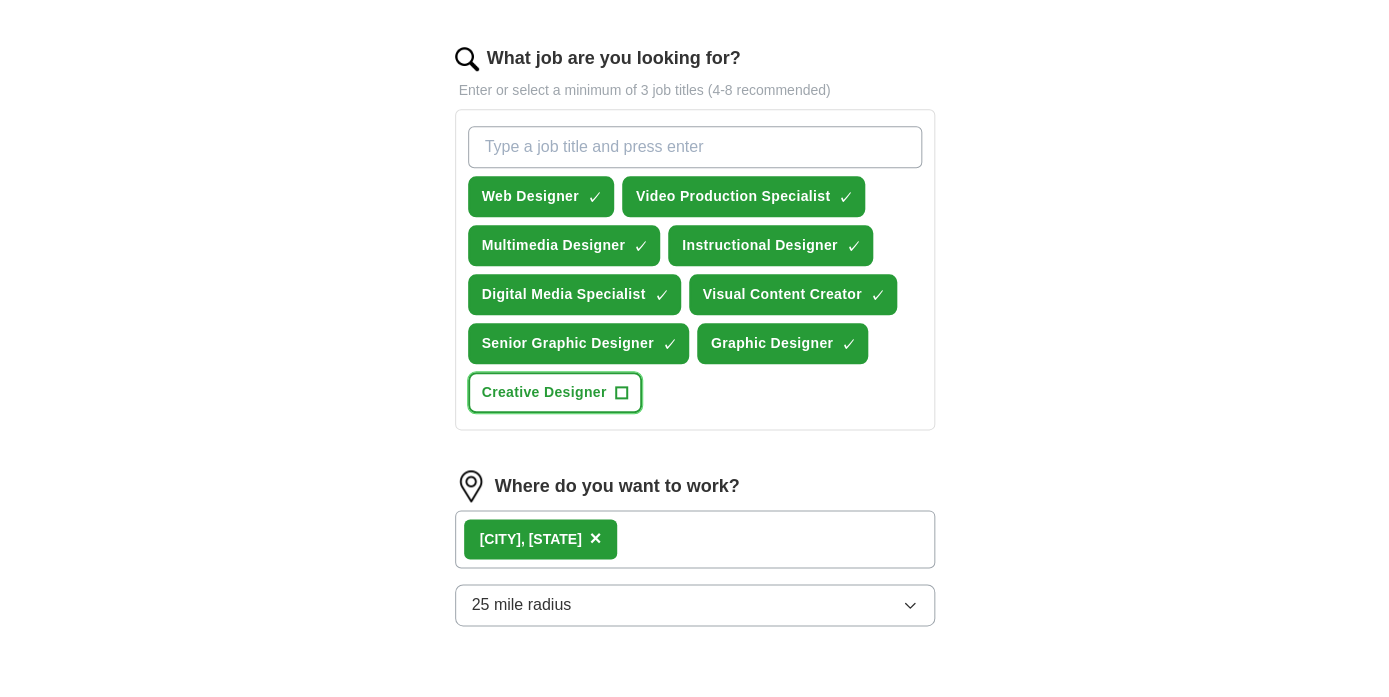 click on "+" at bounding box center (621, 393) 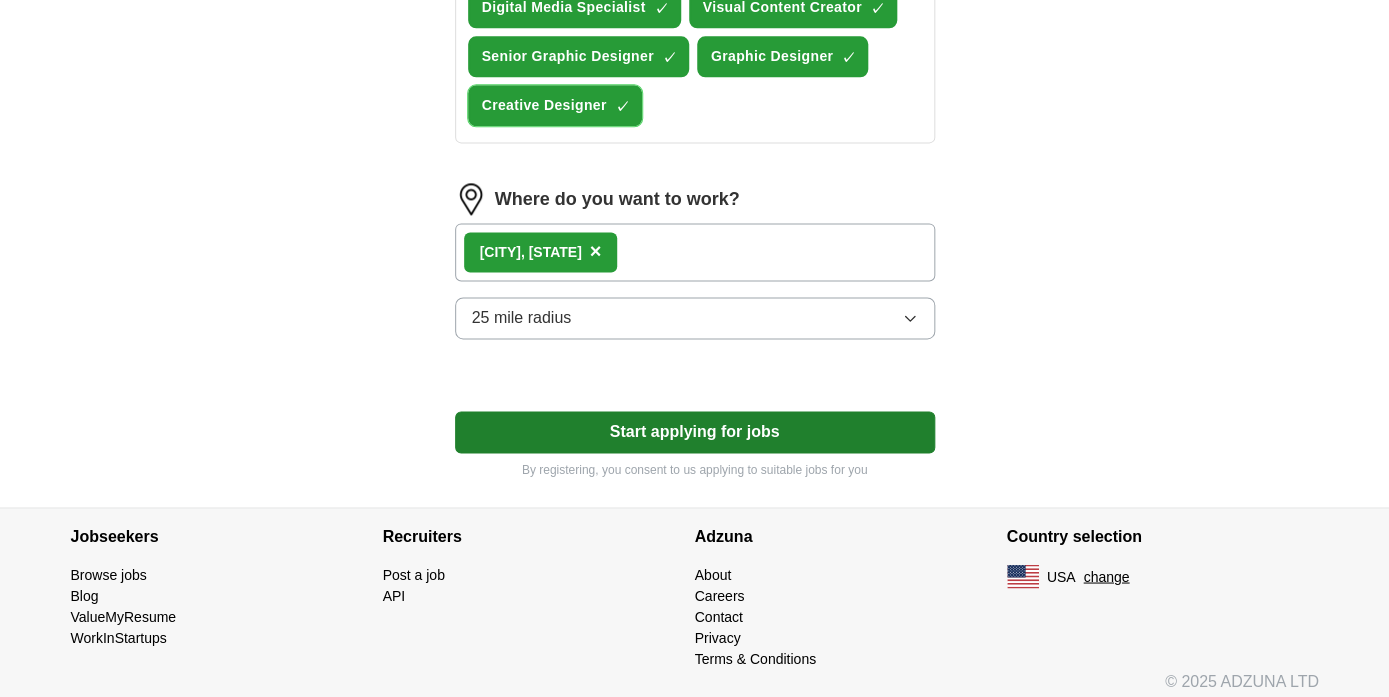scroll, scrollTop: 927, scrollLeft: 0, axis: vertical 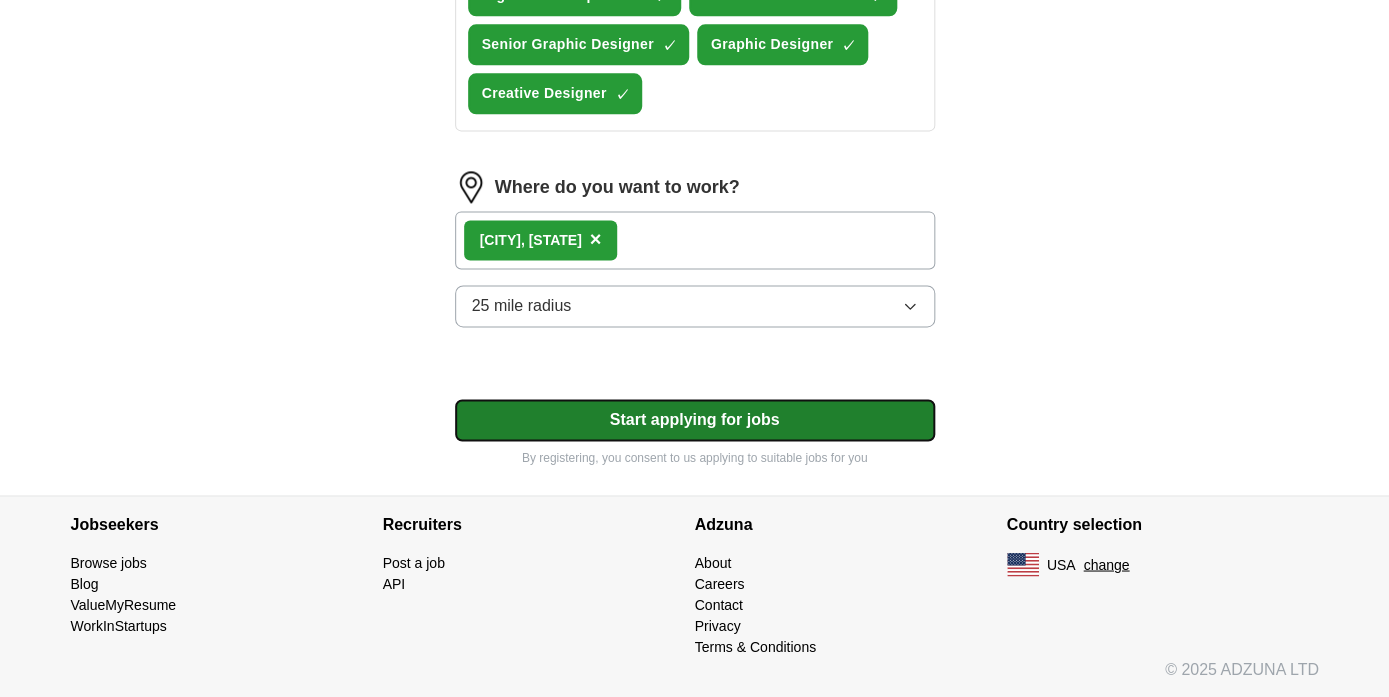 click on "Start applying for jobs" at bounding box center [695, 420] 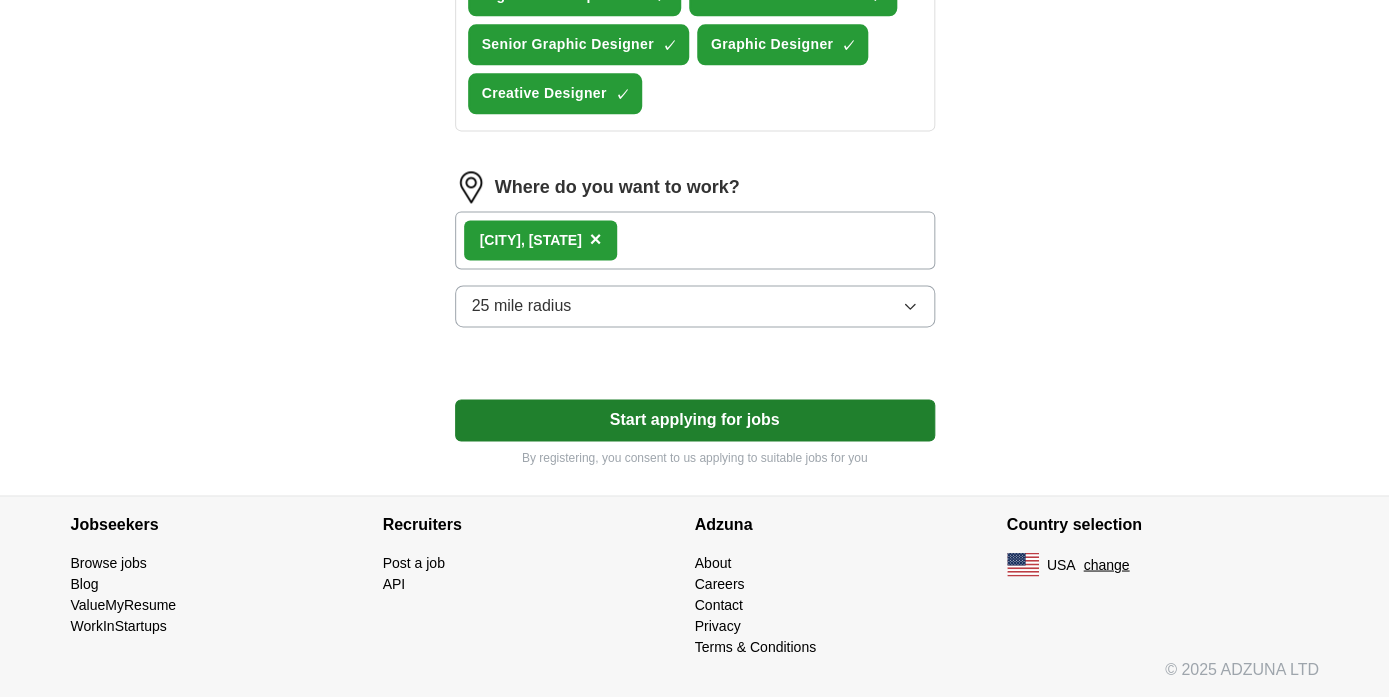 select on "**" 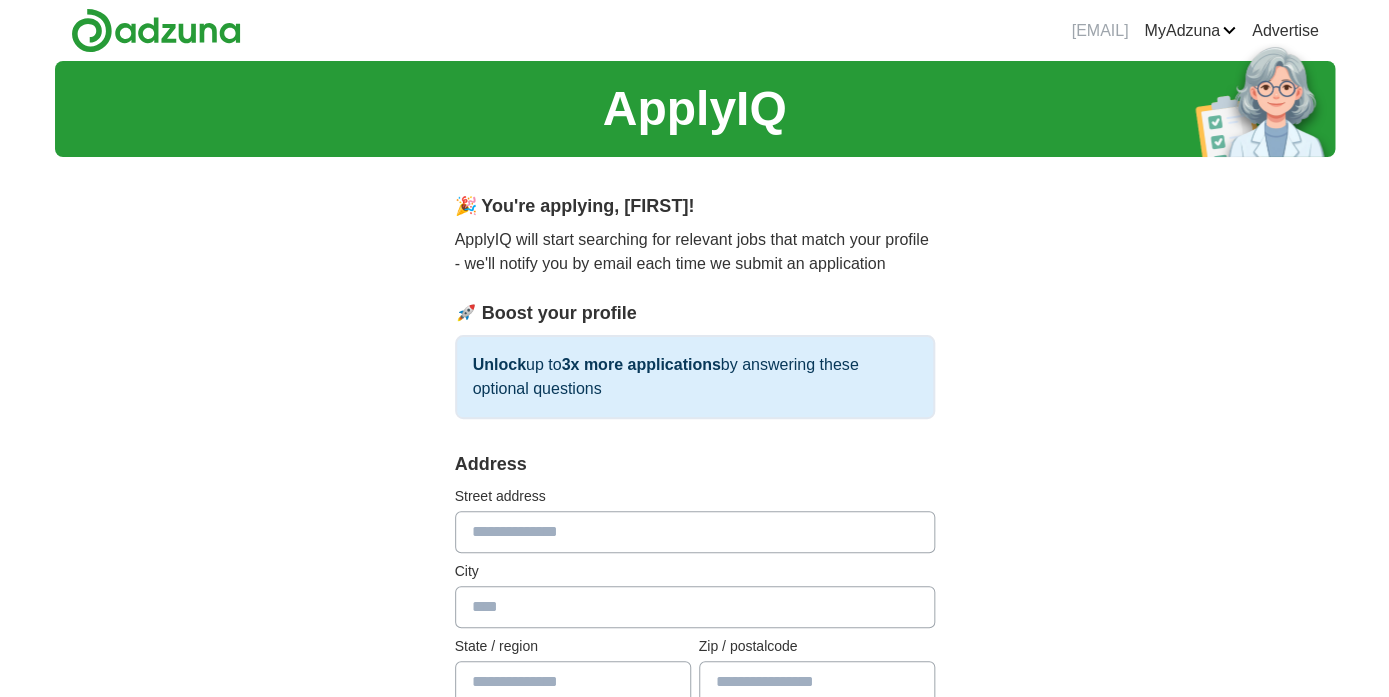 scroll, scrollTop: 0, scrollLeft: 0, axis: both 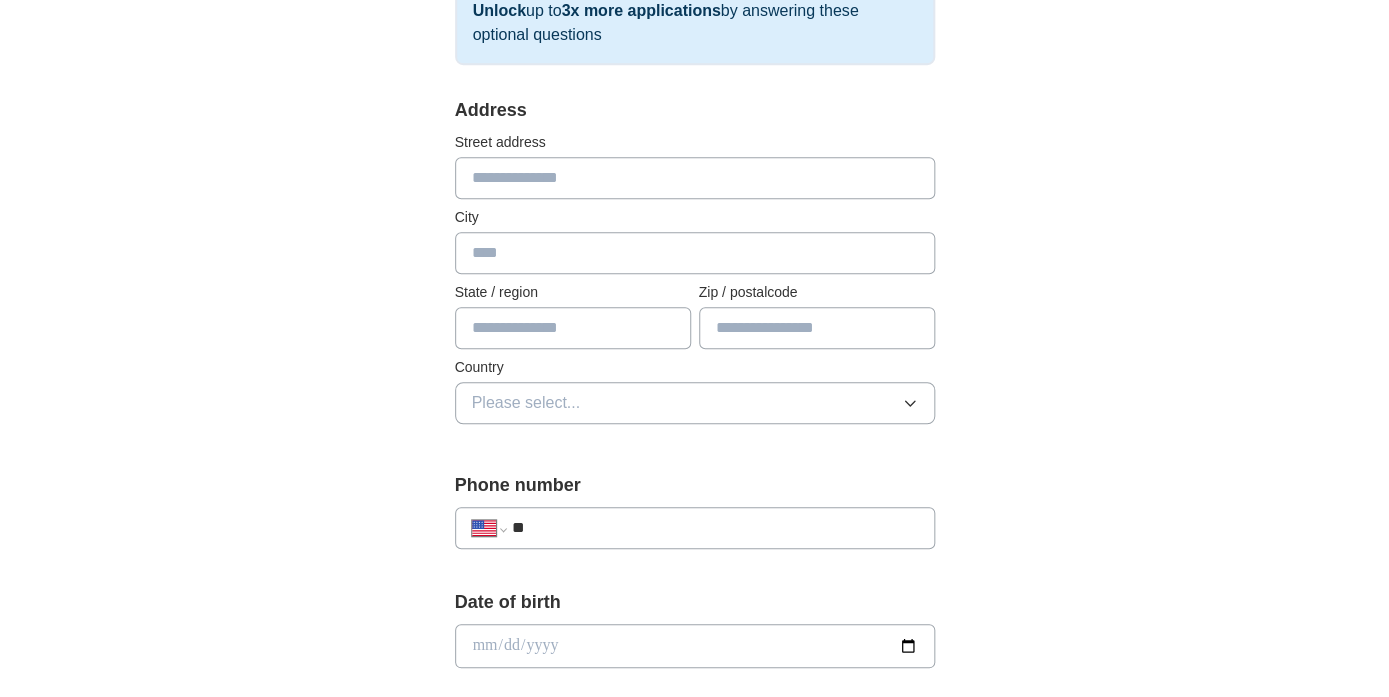 click at bounding box center [695, 178] 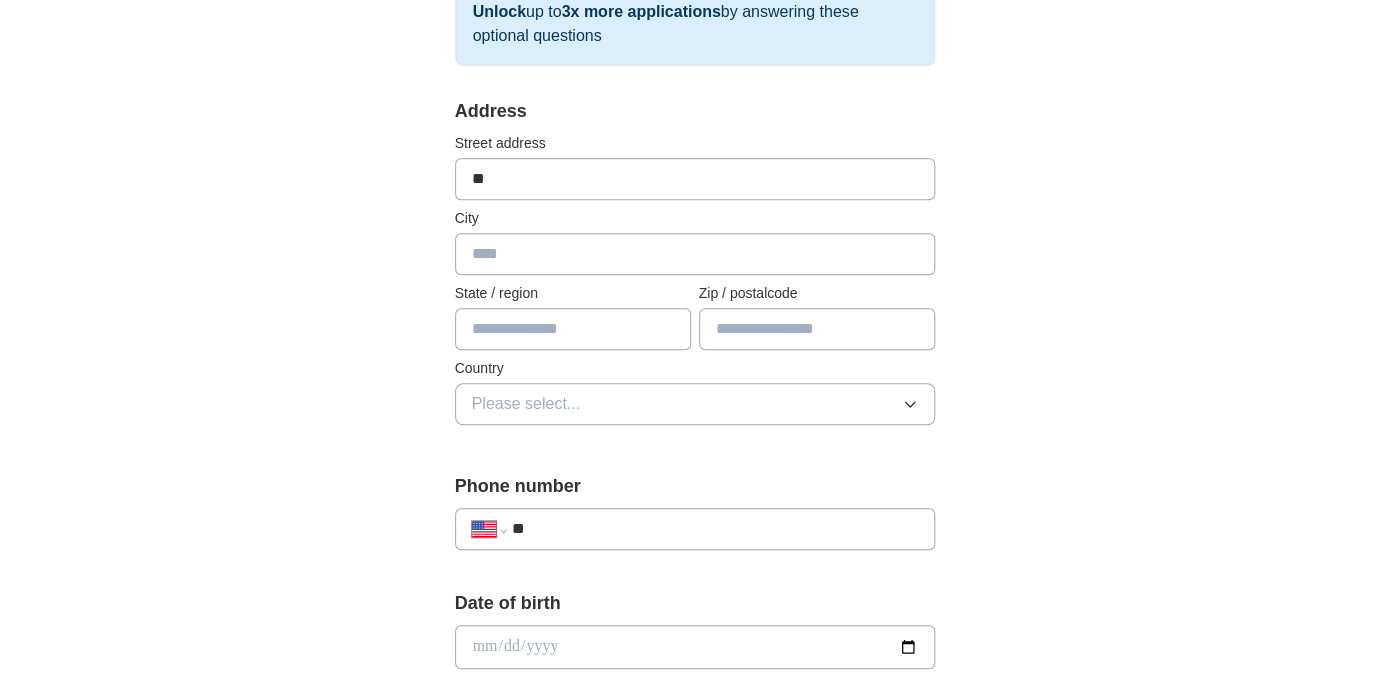 type on "**********" 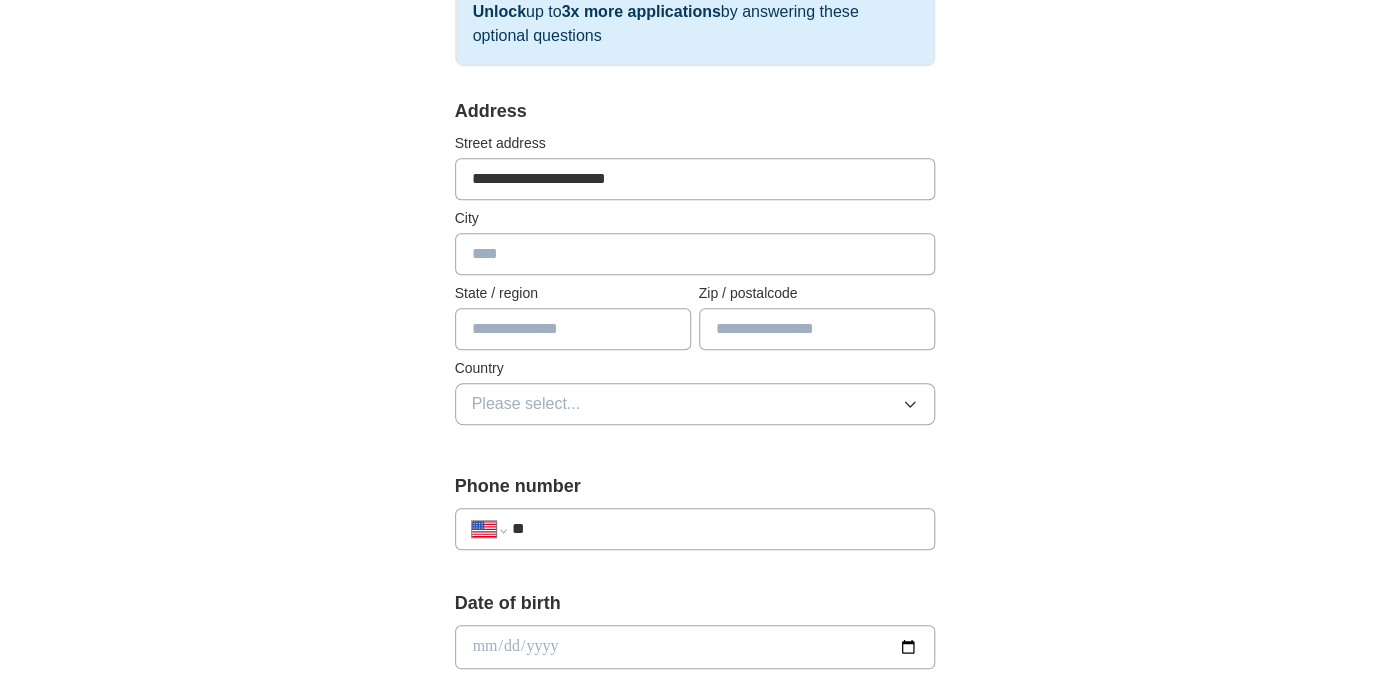 type on "**********" 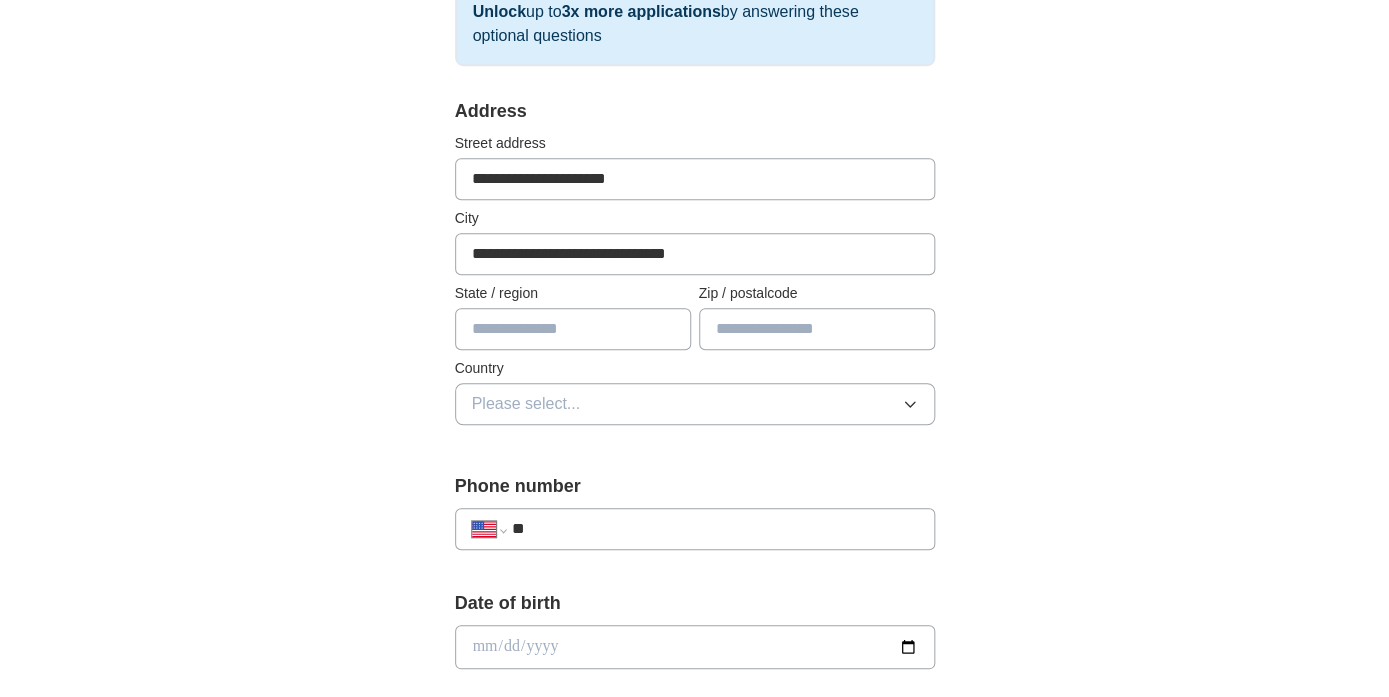 type on "**" 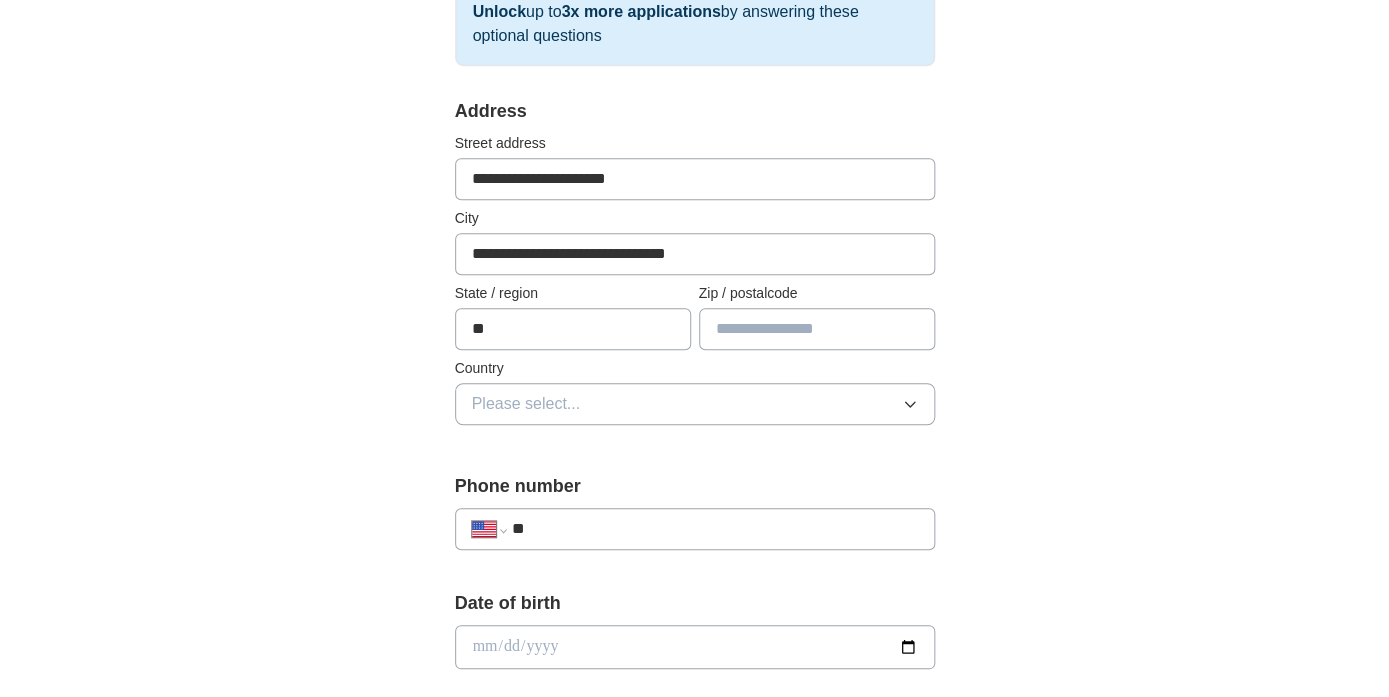 type on "*****" 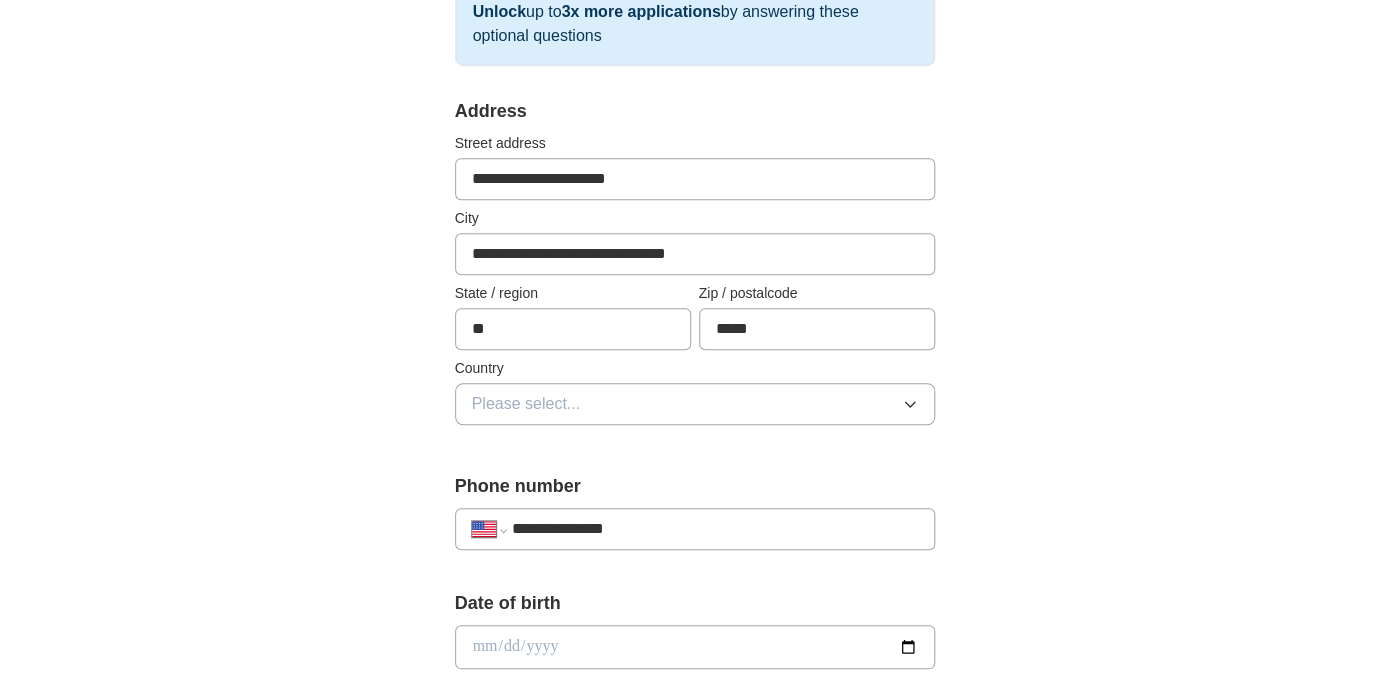 type on "**********" 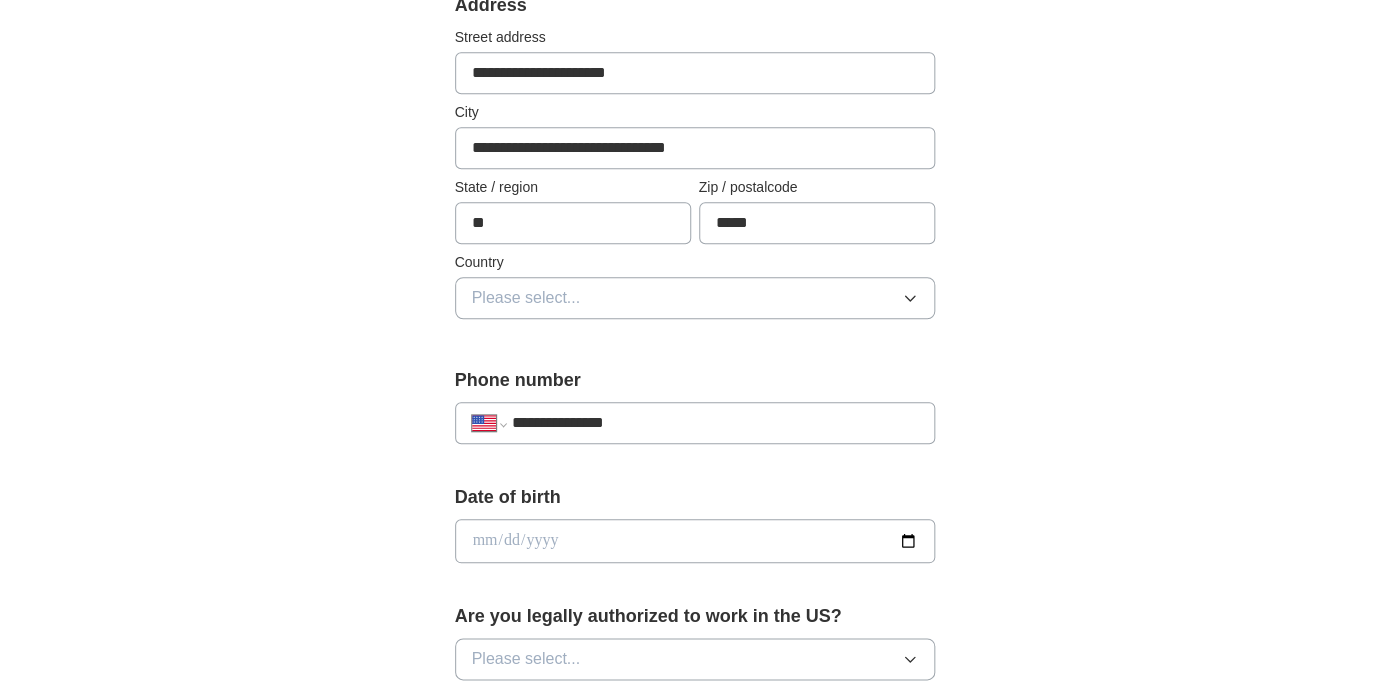 scroll, scrollTop: 477, scrollLeft: 0, axis: vertical 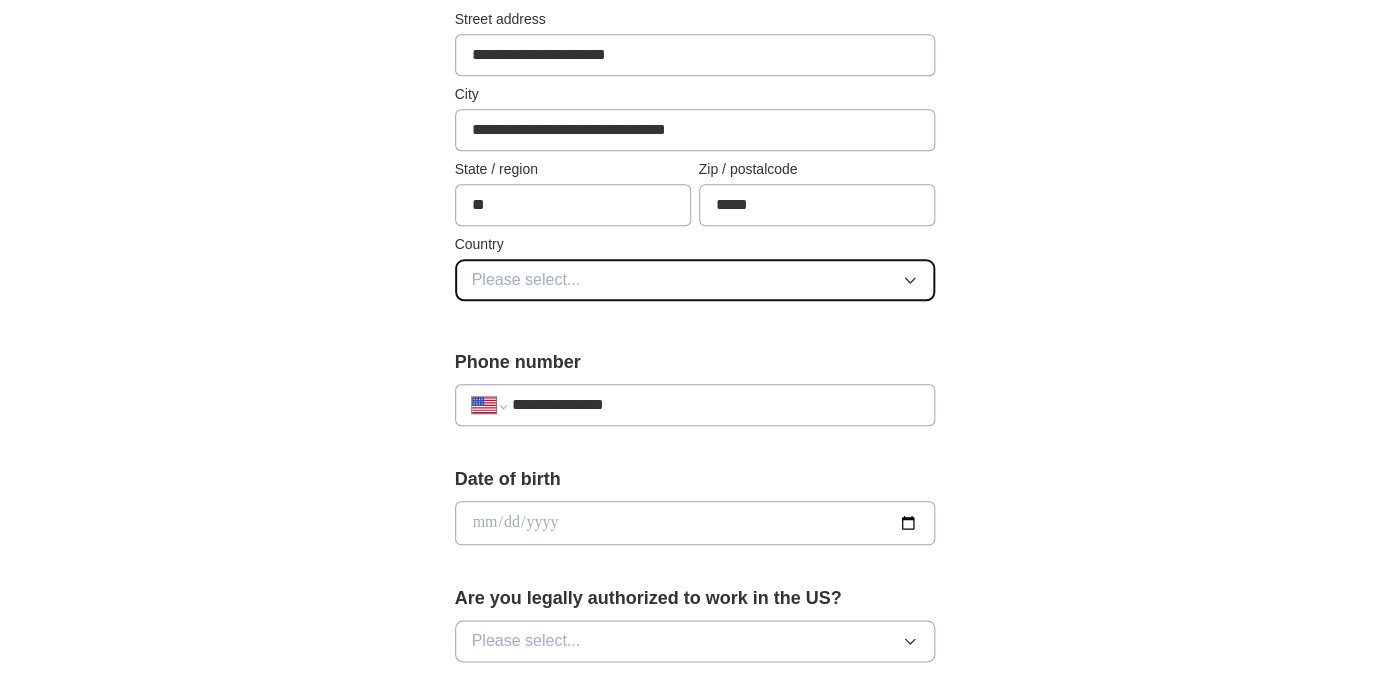 click on "Please select..." at bounding box center [695, 280] 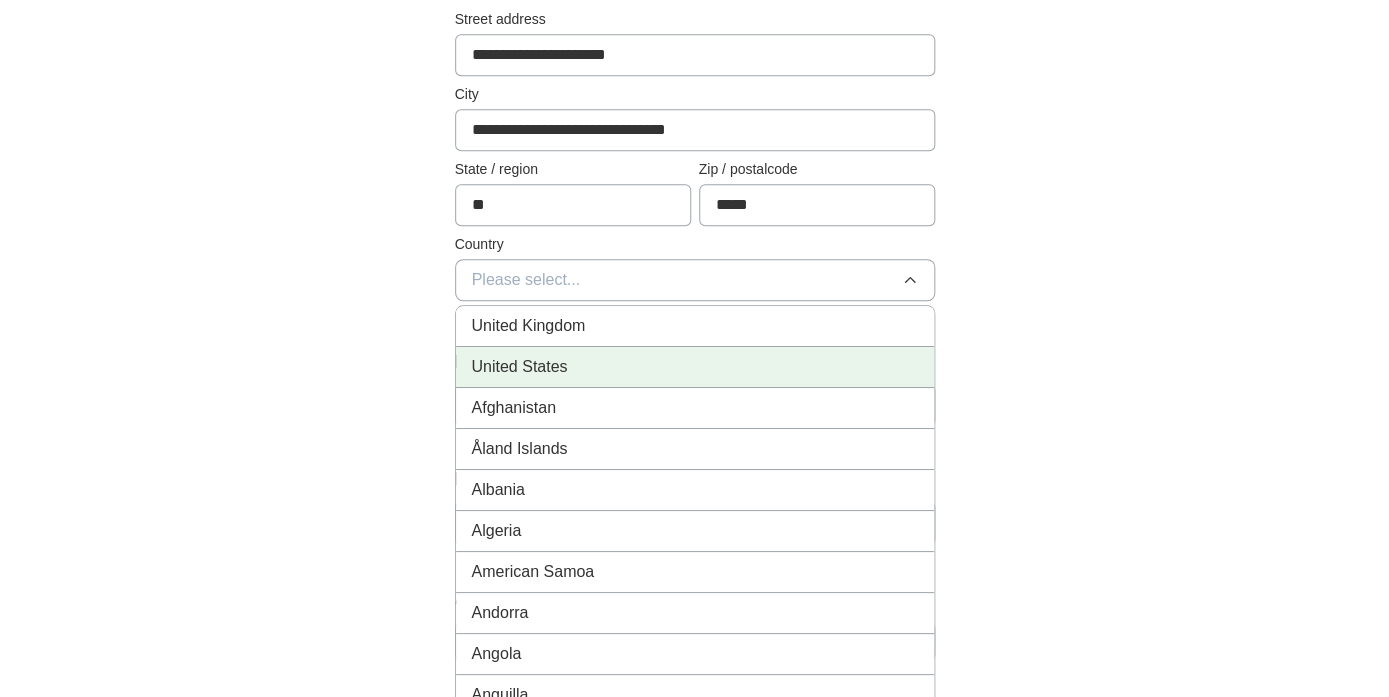 click on "United States" at bounding box center [520, 367] 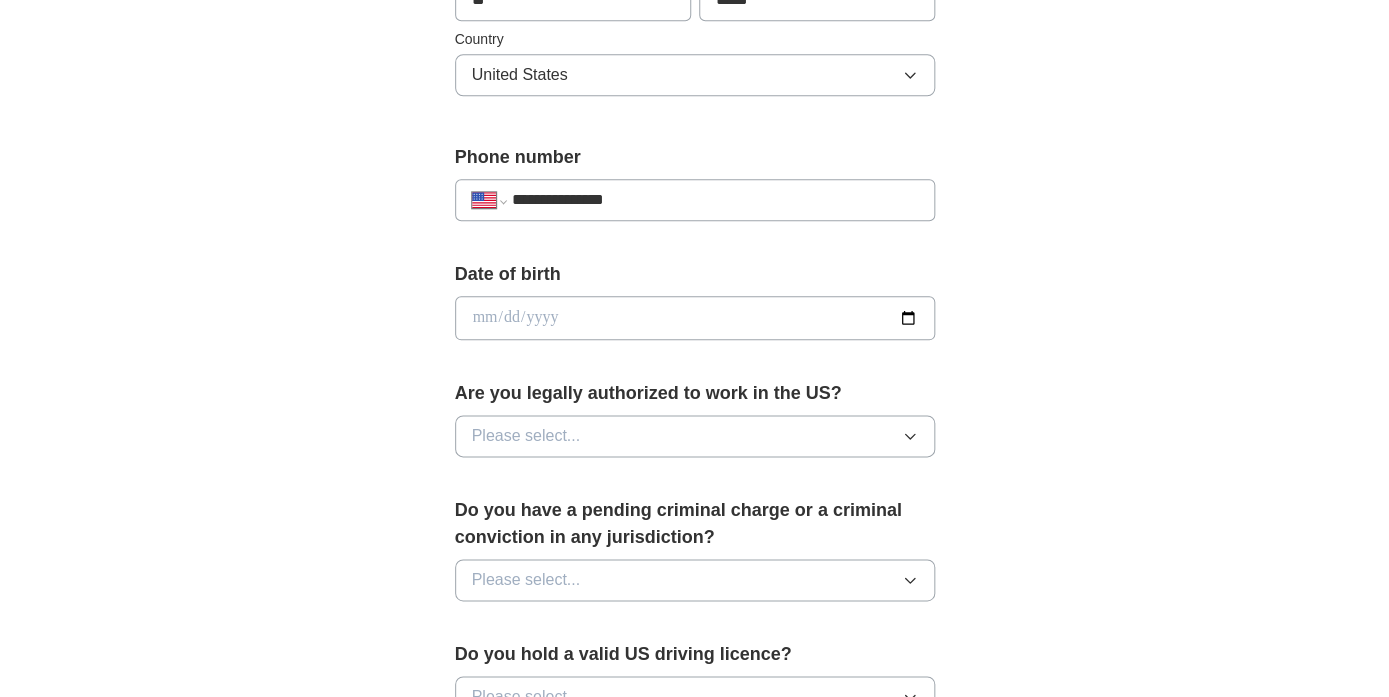 scroll, scrollTop: 687, scrollLeft: 0, axis: vertical 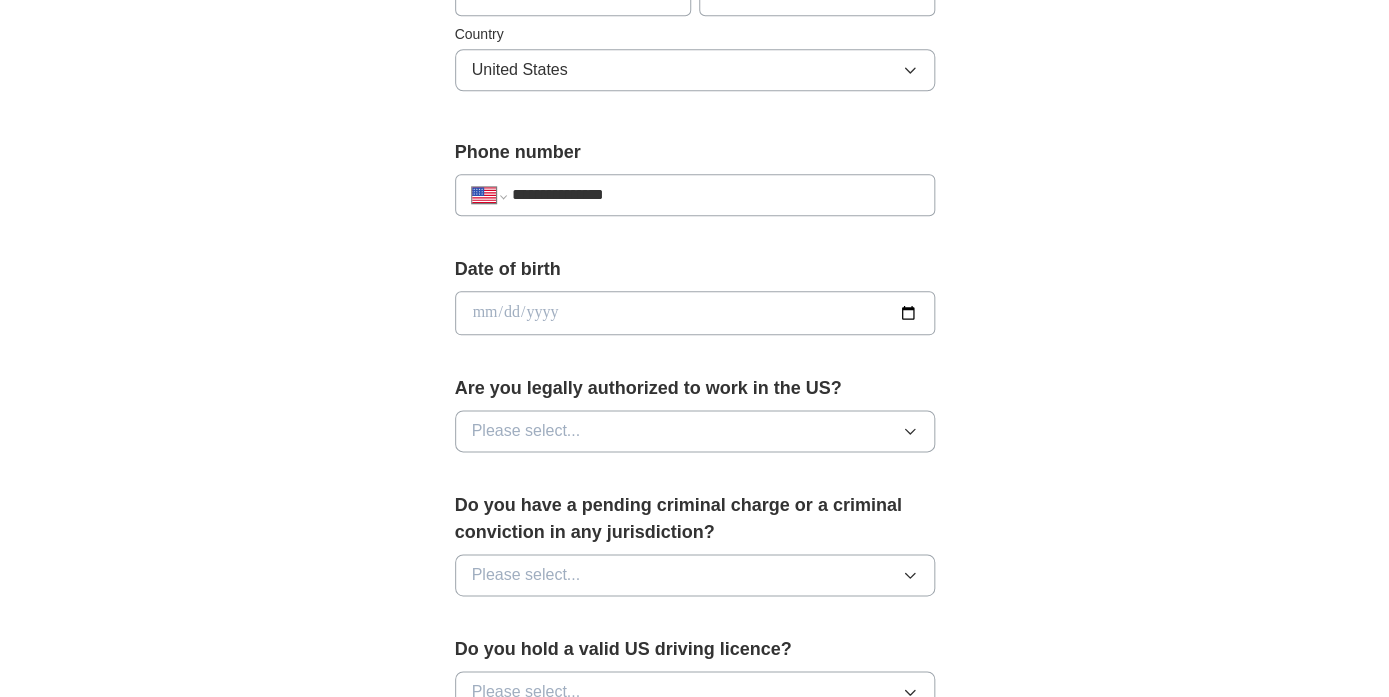 click at bounding box center [695, 313] 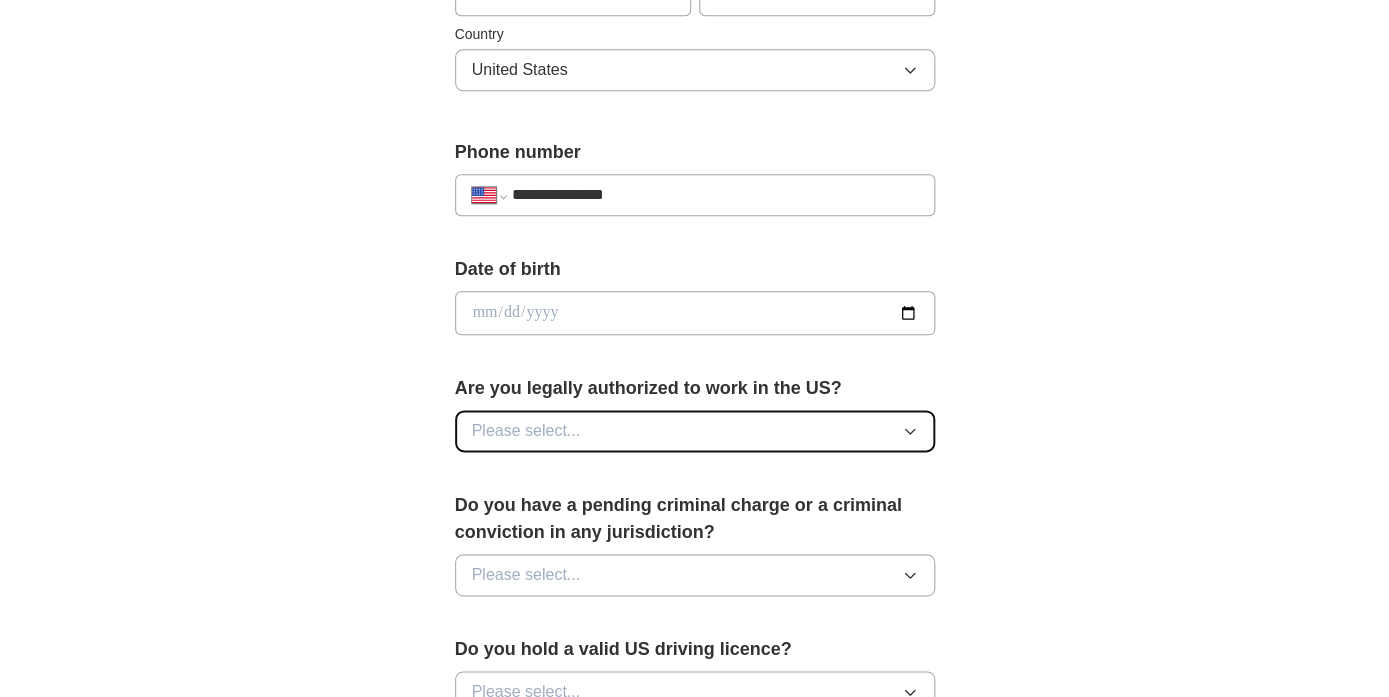 click on "Please select..." at bounding box center (695, 431) 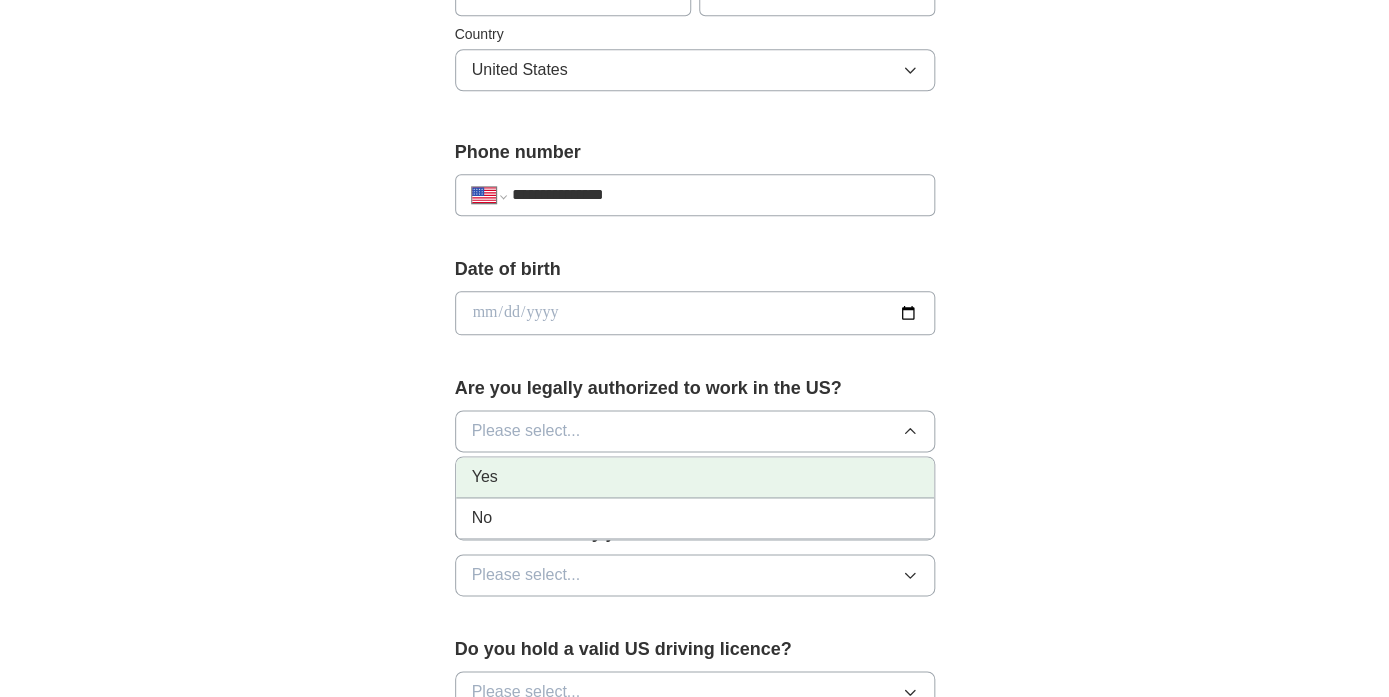 click on "Yes" at bounding box center [695, 477] 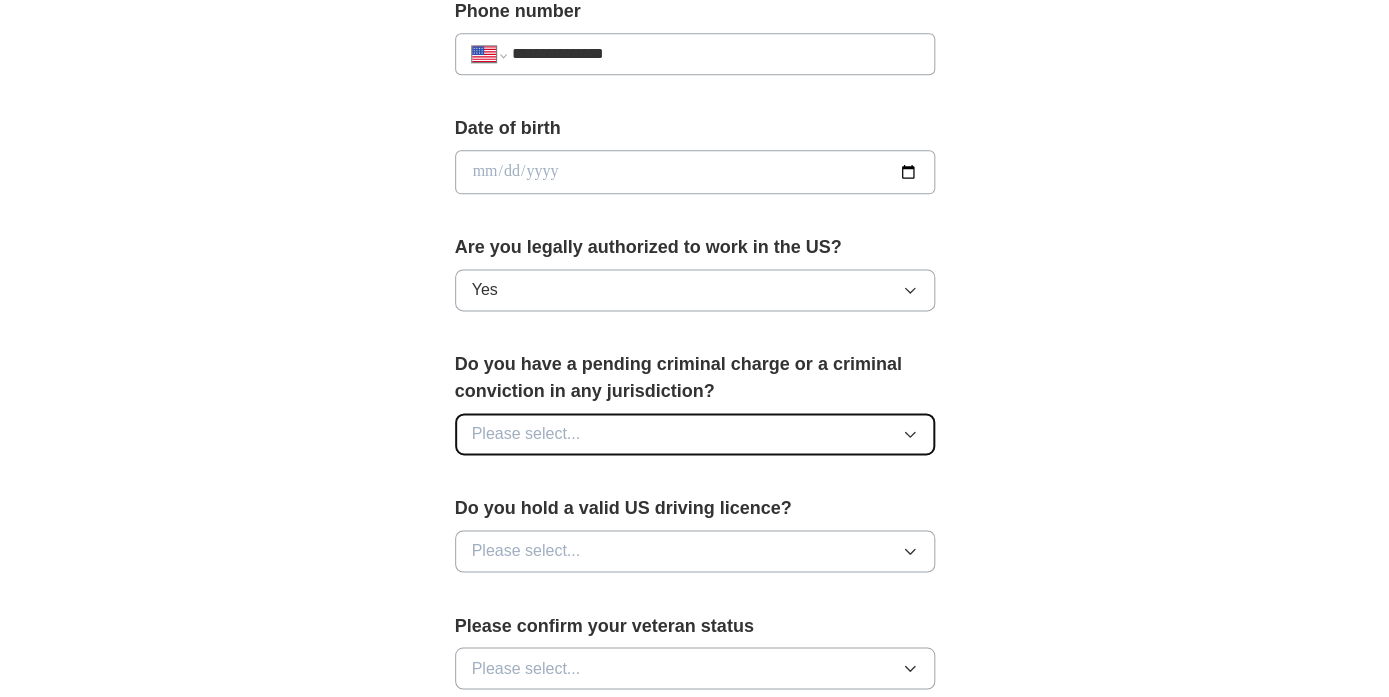 click on "Please select..." at bounding box center [695, 434] 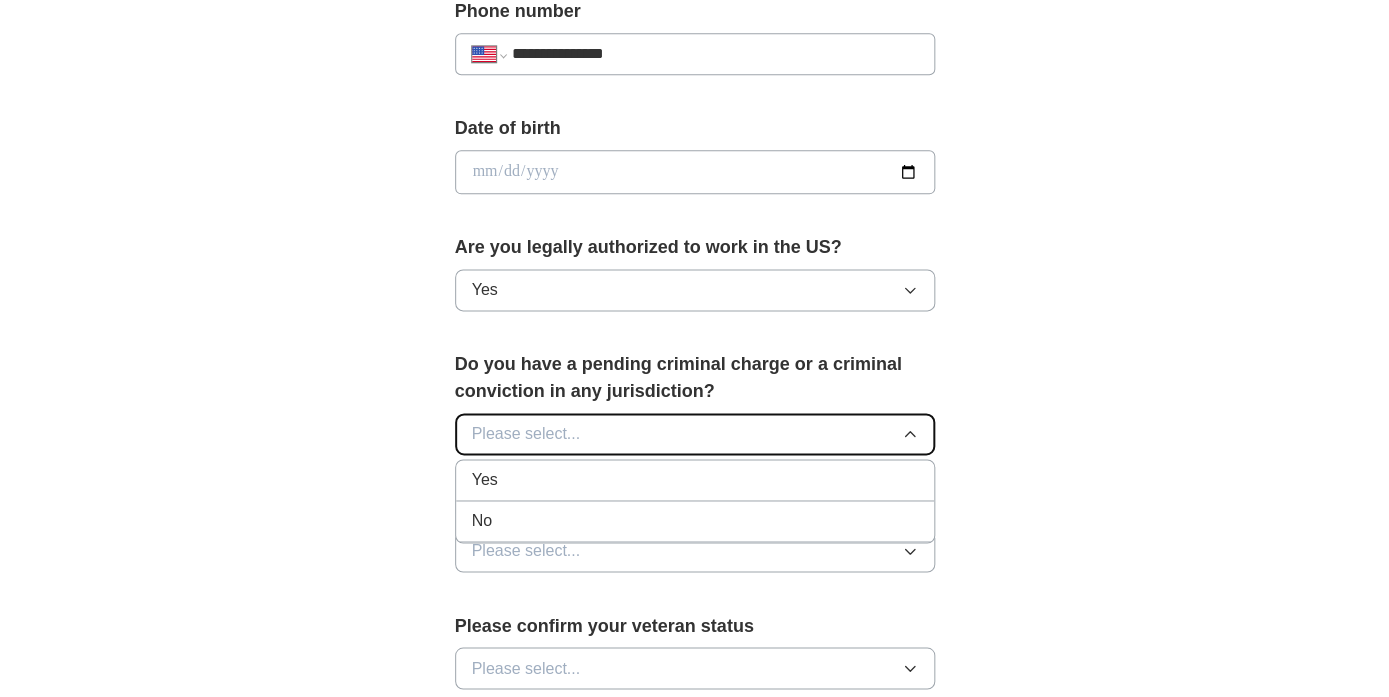 scroll, scrollTop: 827, scrollLeft: 0, axis: vertical 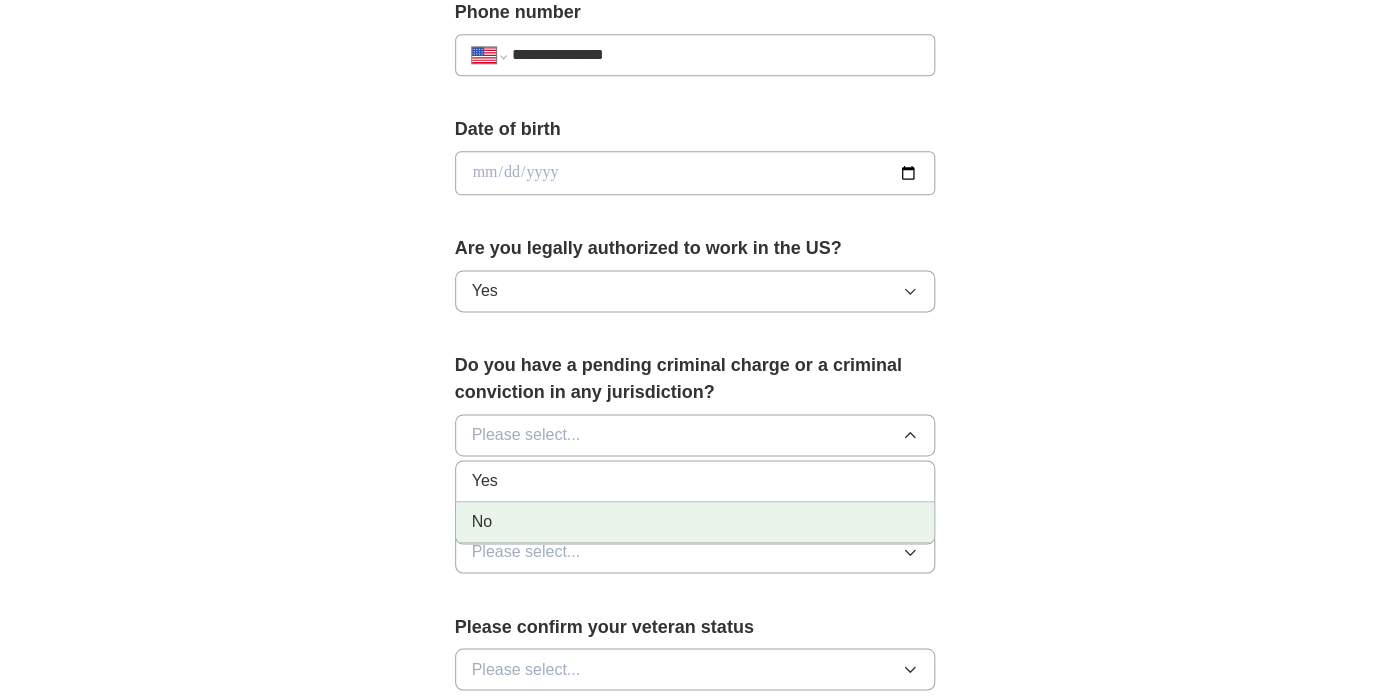 click on "No" at bounding box center [695, 522] 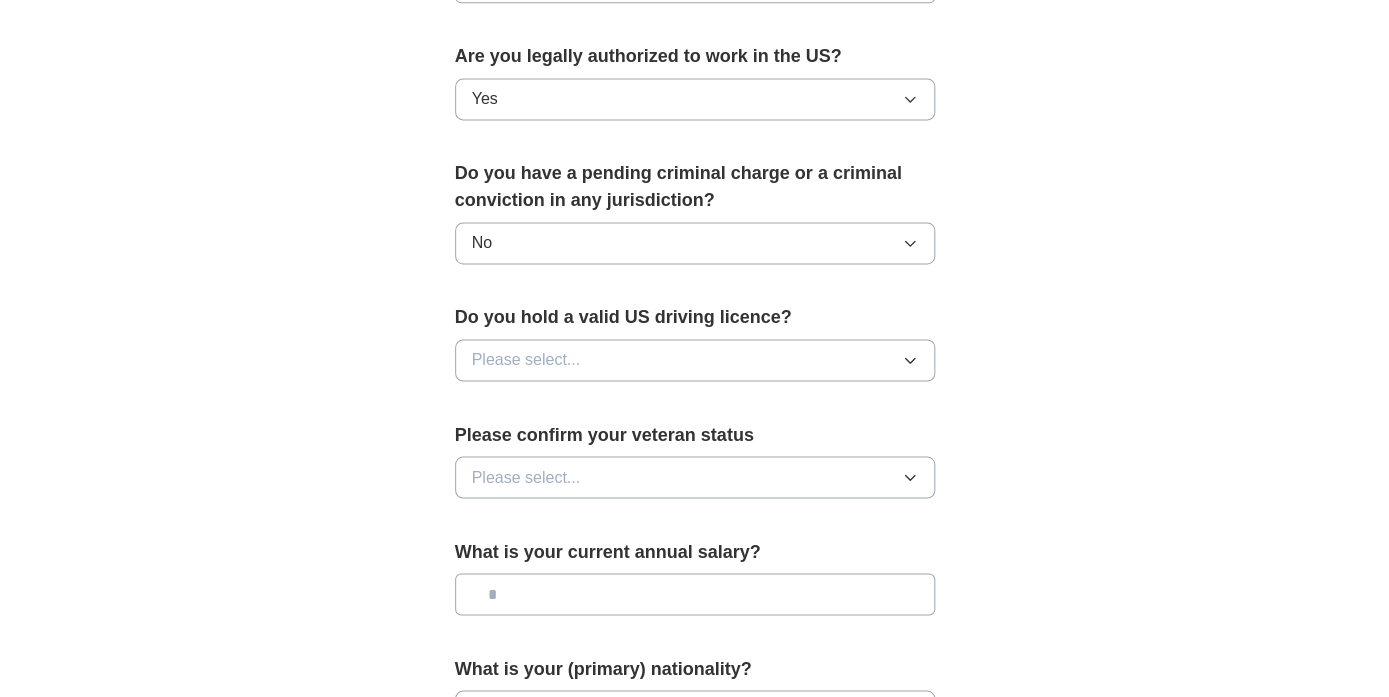 scroll, scrollTop: 1016, scrollLeft: 0, axis: vertical 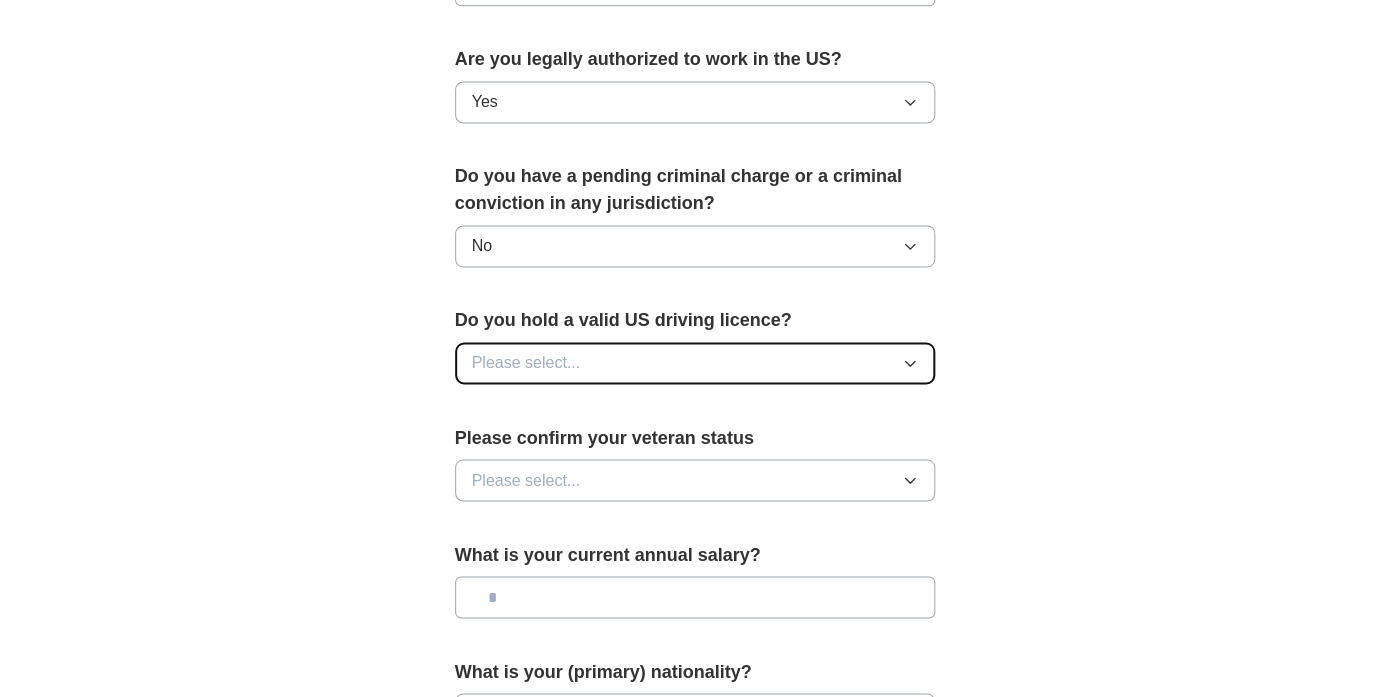 click on "Please select..." at bounding box center [695, 363] 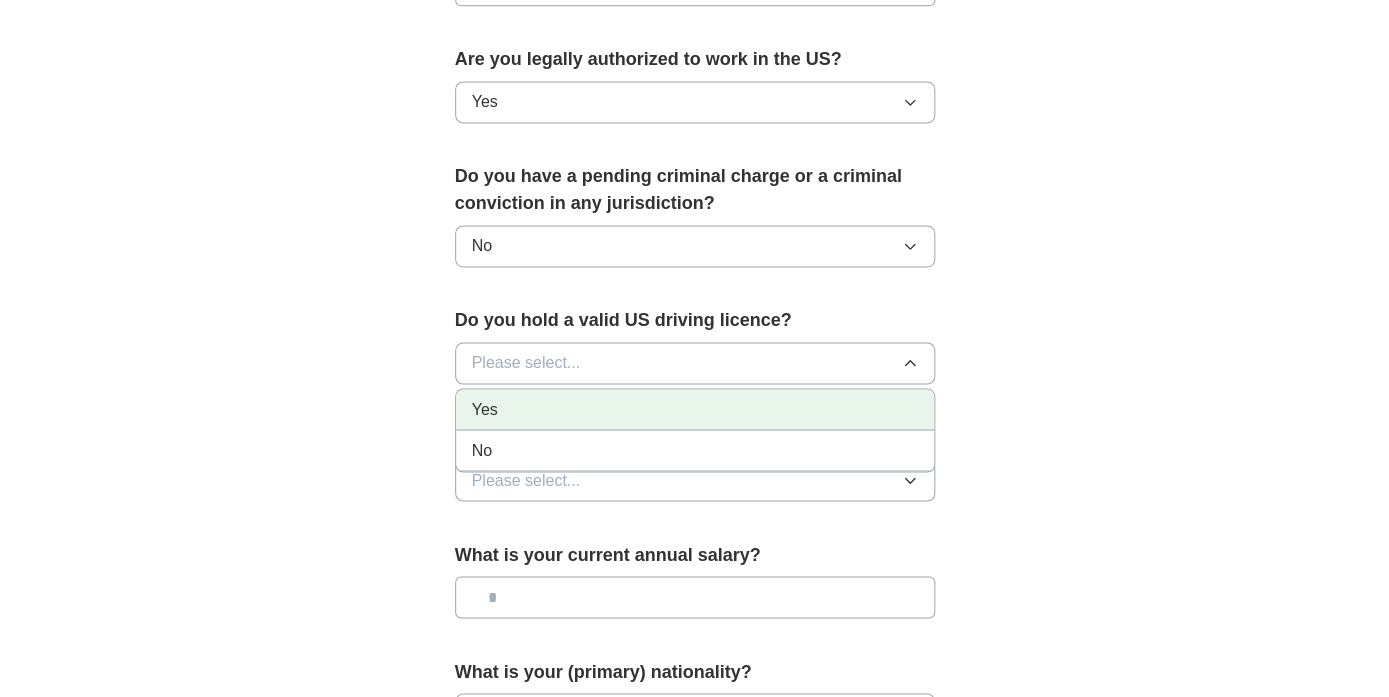 click on "Yes" at bounding box center [695, 409] 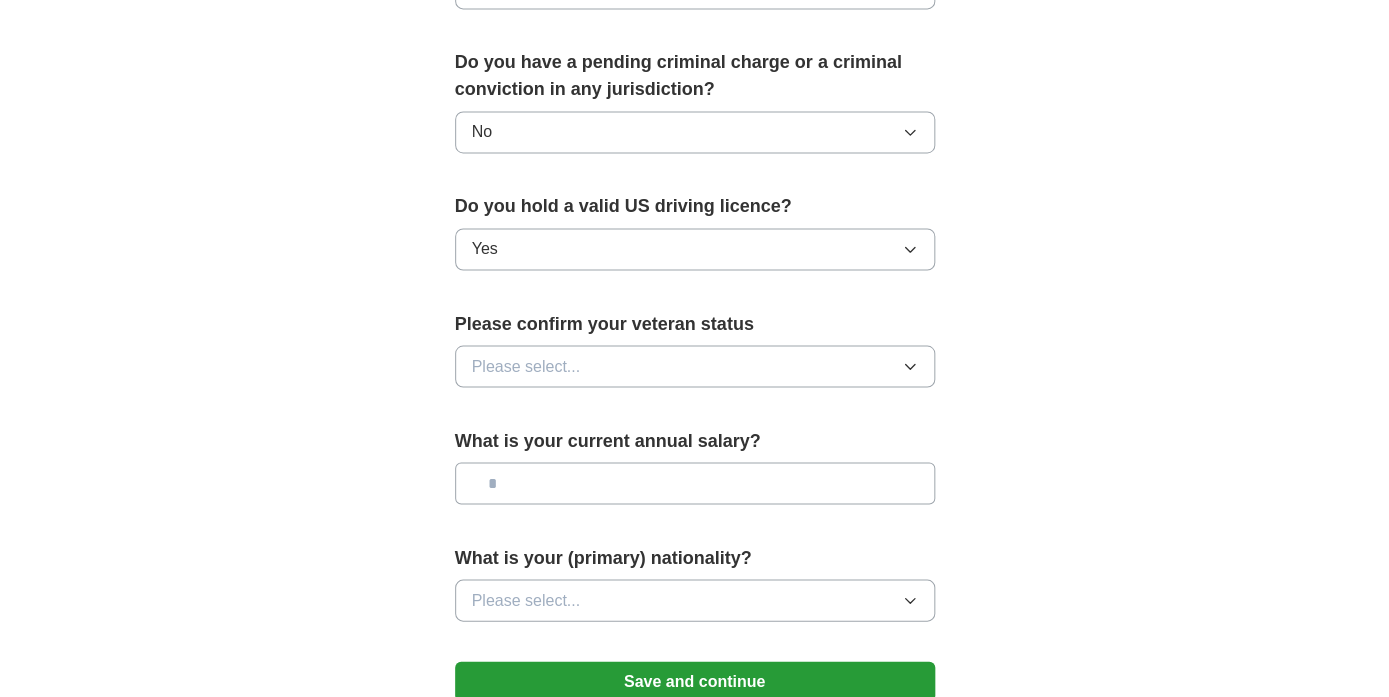 scroll, scrollTop: 1128, scrollLeft: 0, axis: vertical 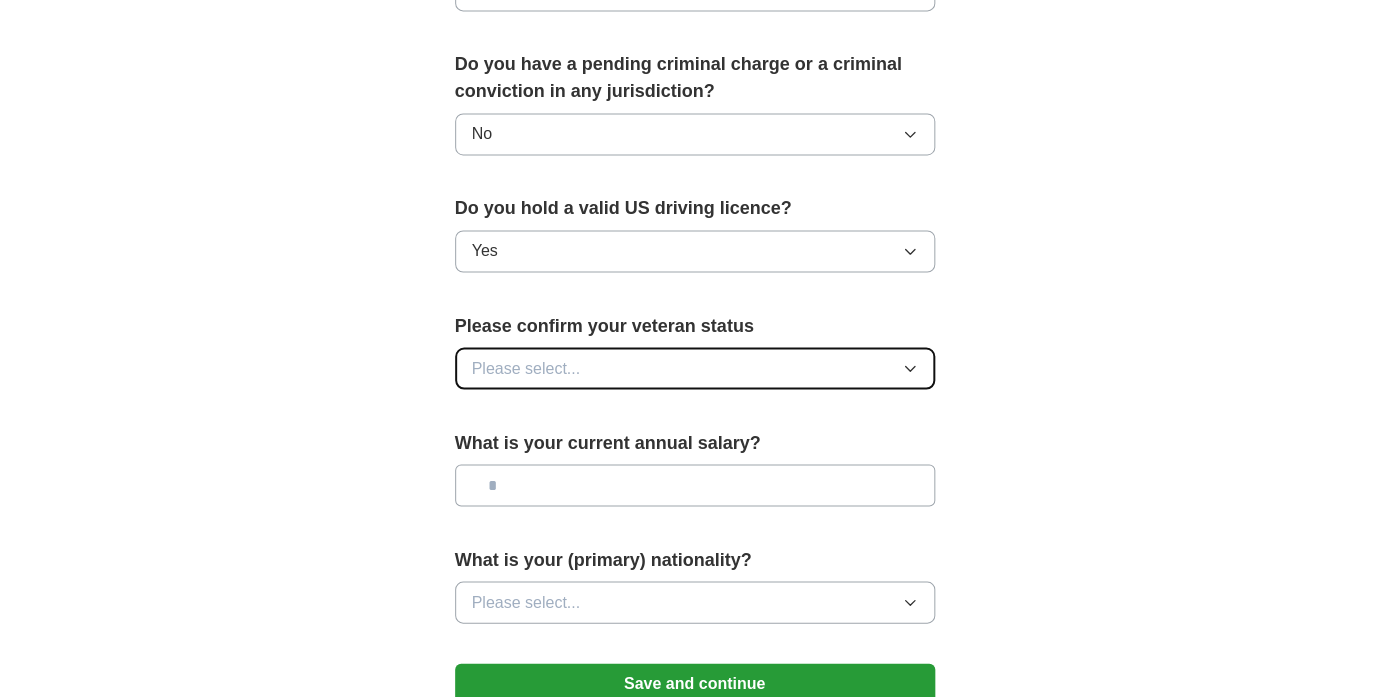 click on "Please select..." at bounding box center [695, 368] 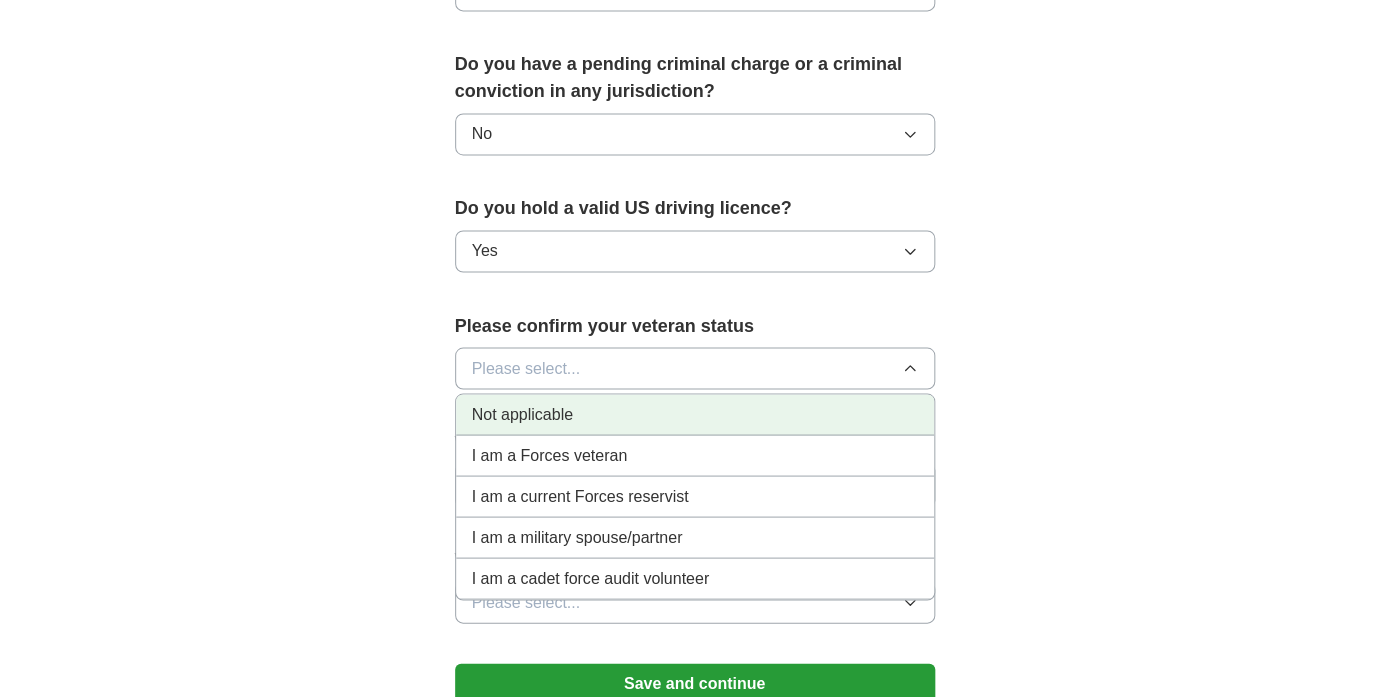 click on "Not applicable" at bounding box center (522, 414) 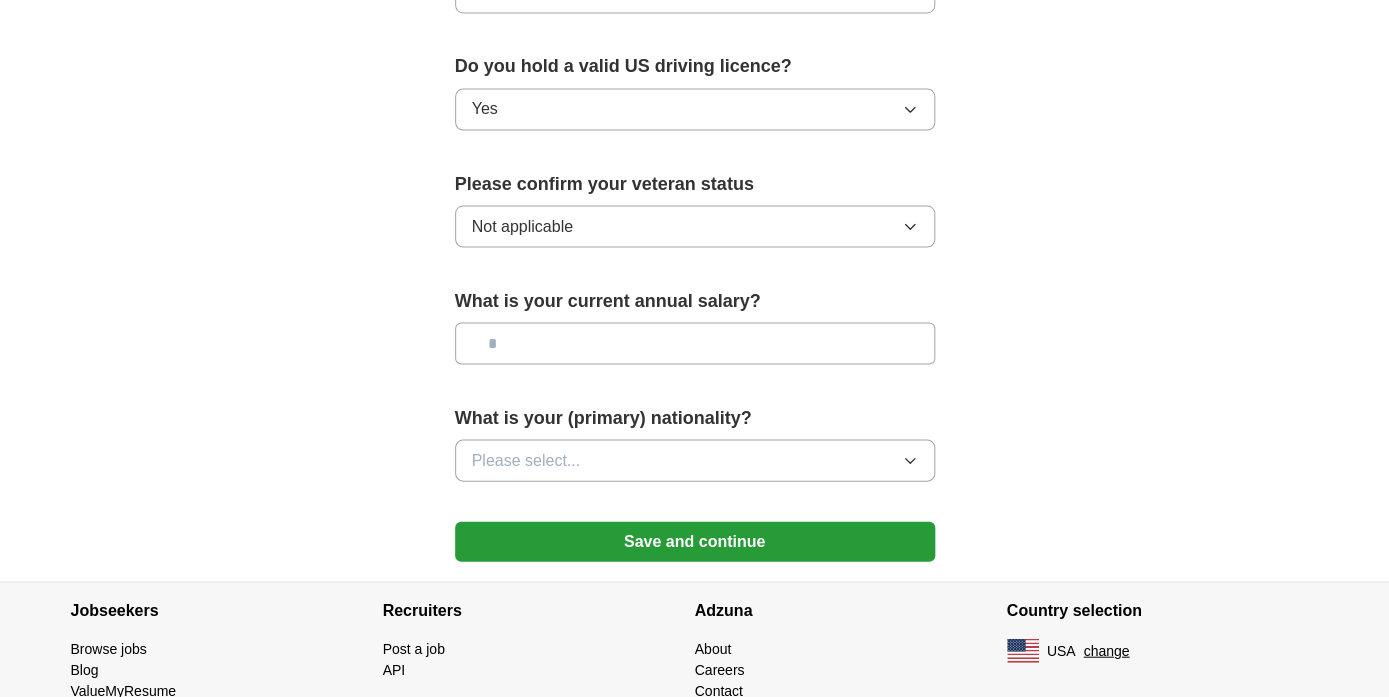 scroll, scrollTop: 1265, scrollLeft: 0, axis: vertical 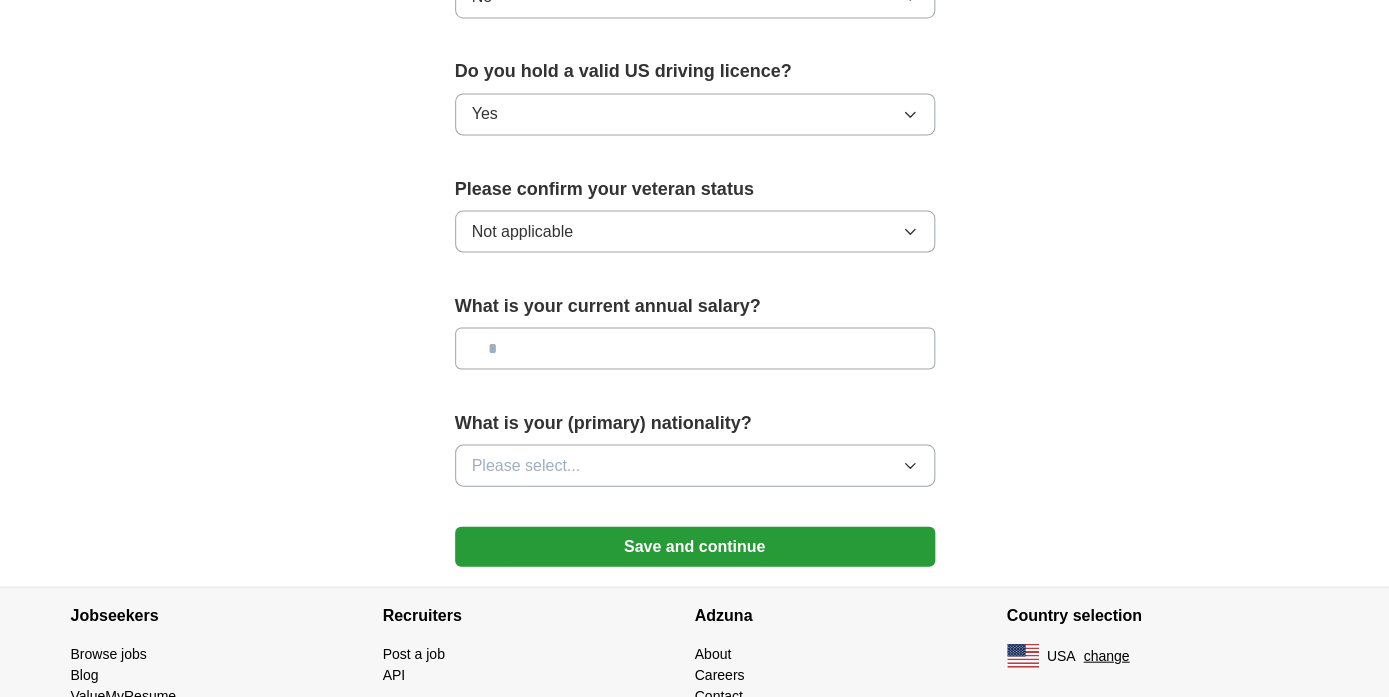 click at bounding box center [695, 348] 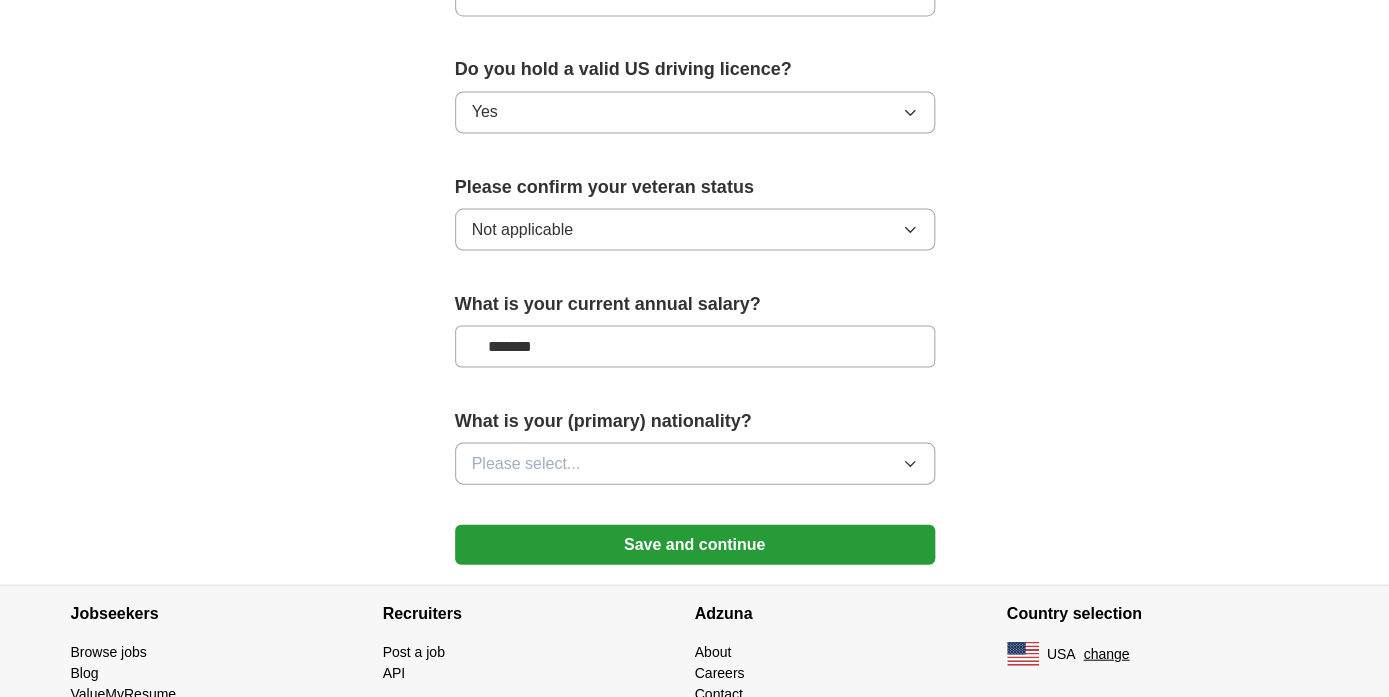 type on "*******" 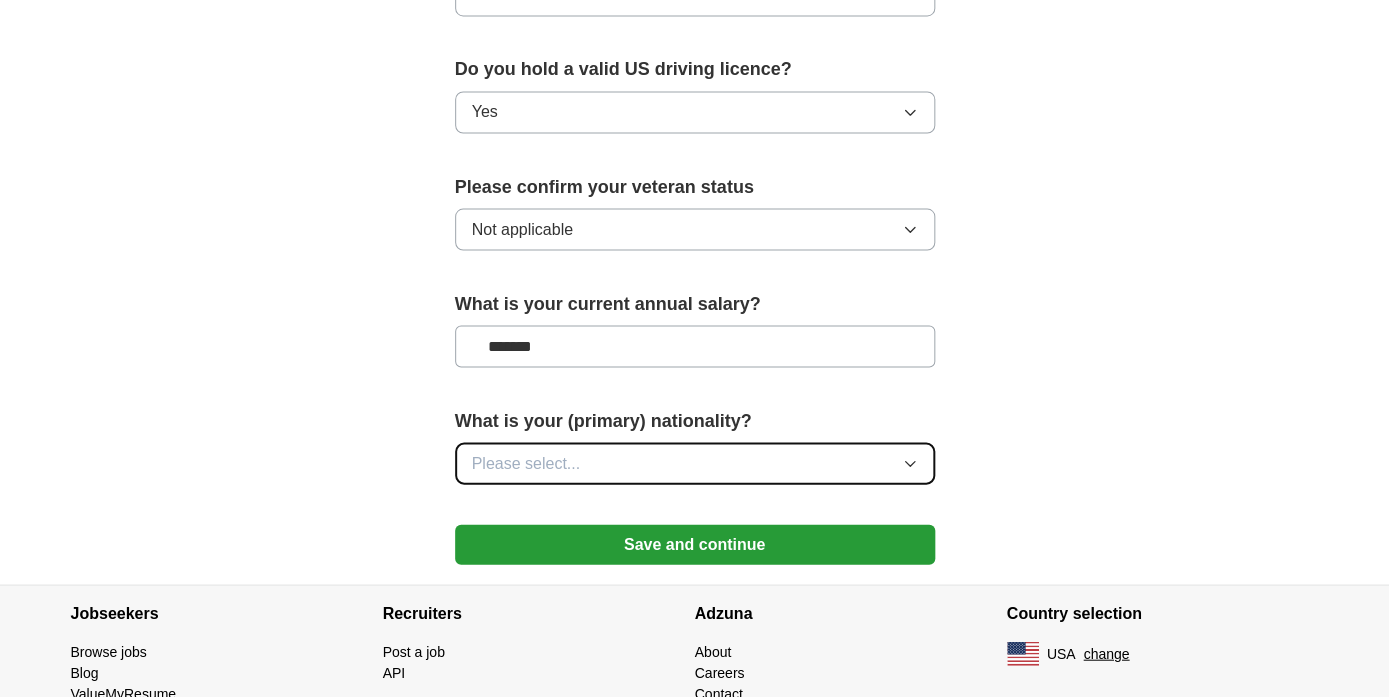 click on "Please select..." at bounding box center (526, 463) 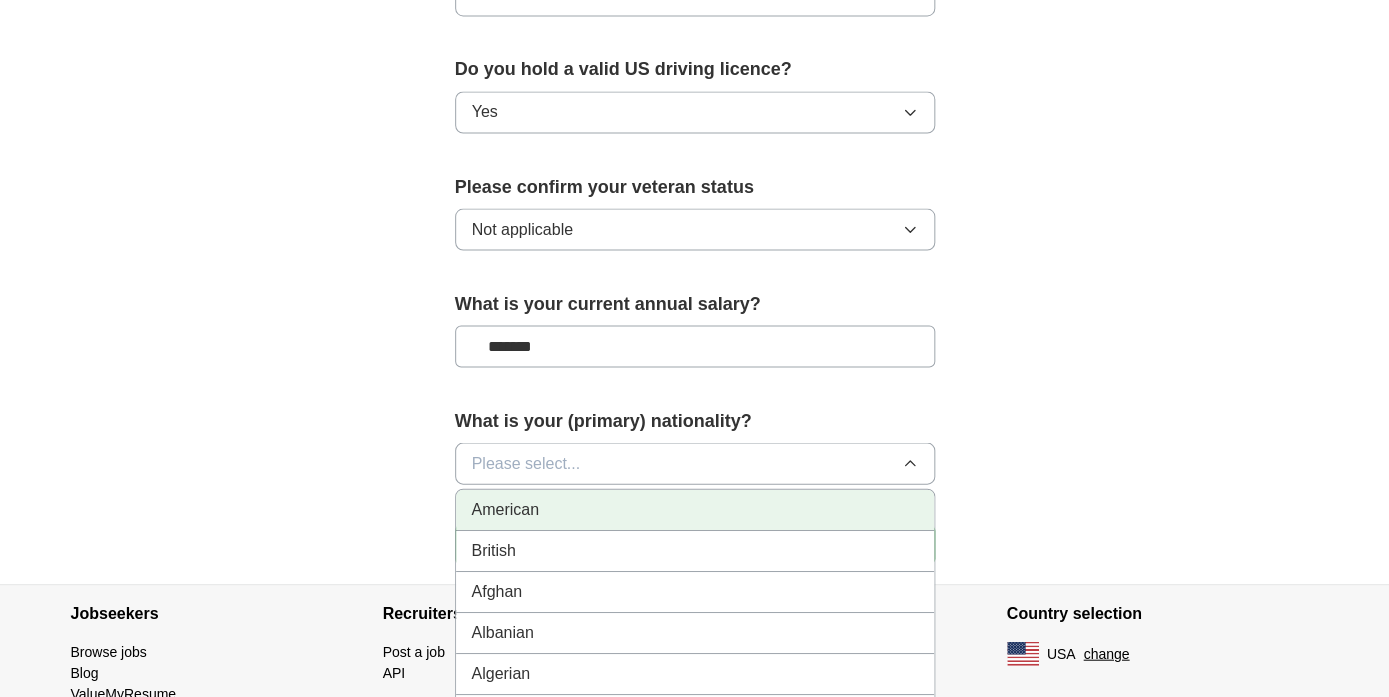 click on "American" at bounding box center (506, 509) 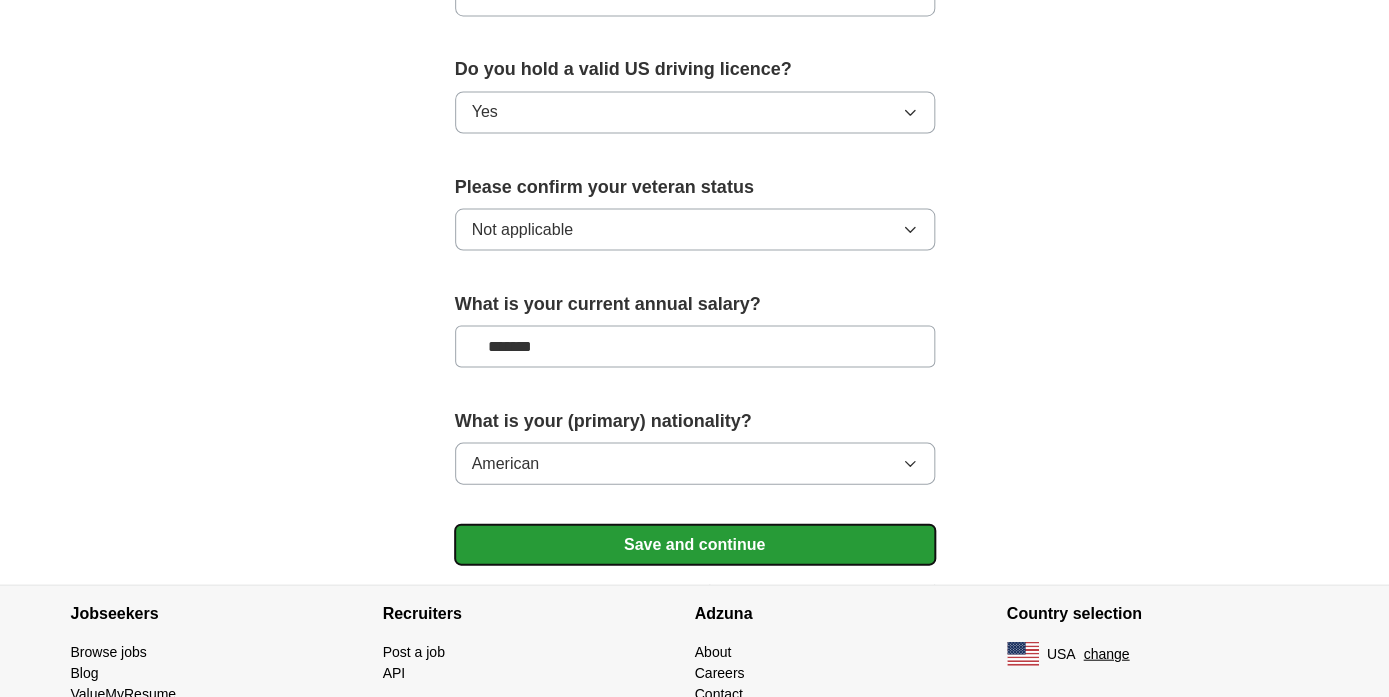 click on "Save and continue" at bounding box center [695, 544] 